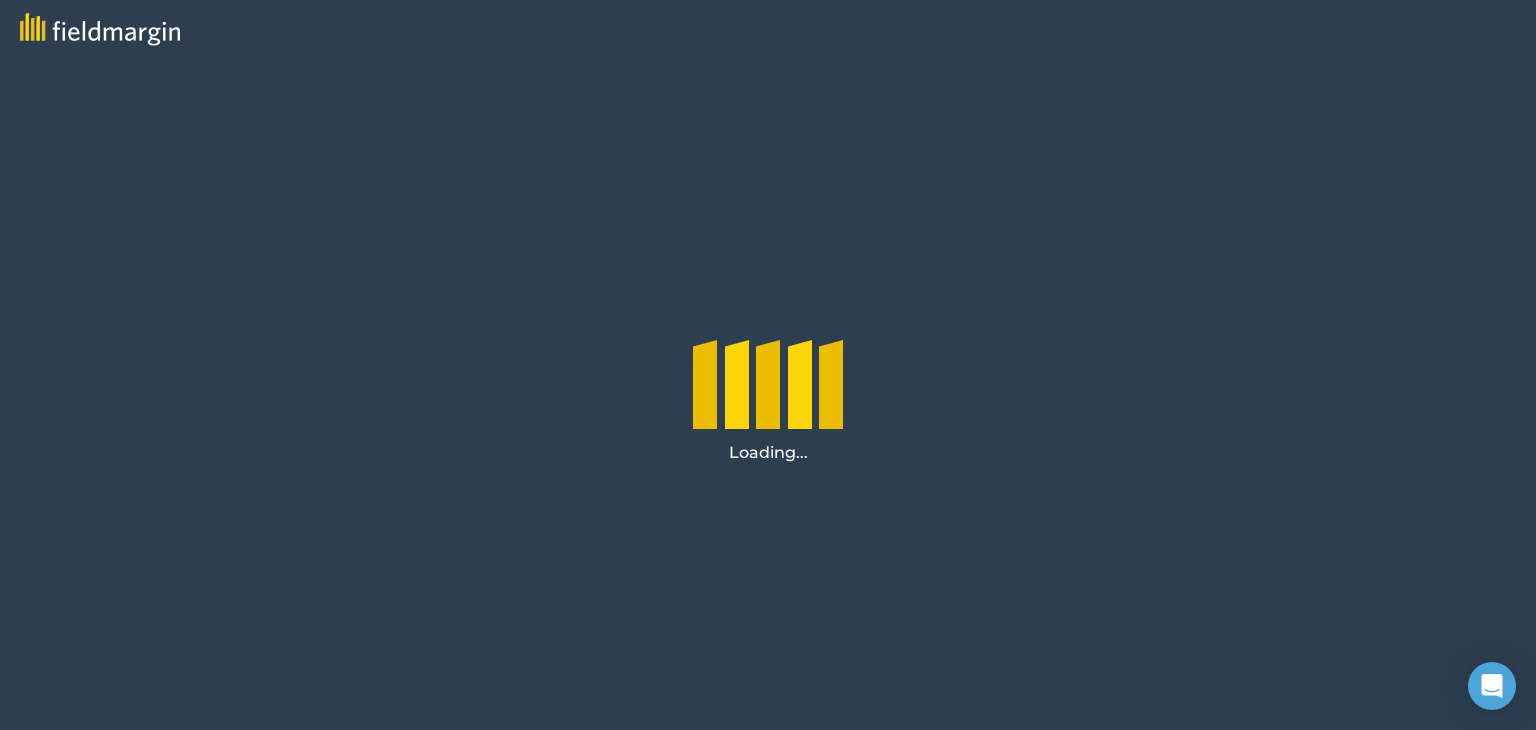 scroll, scrollTop: 0, scrollLeft: 0, axis: both 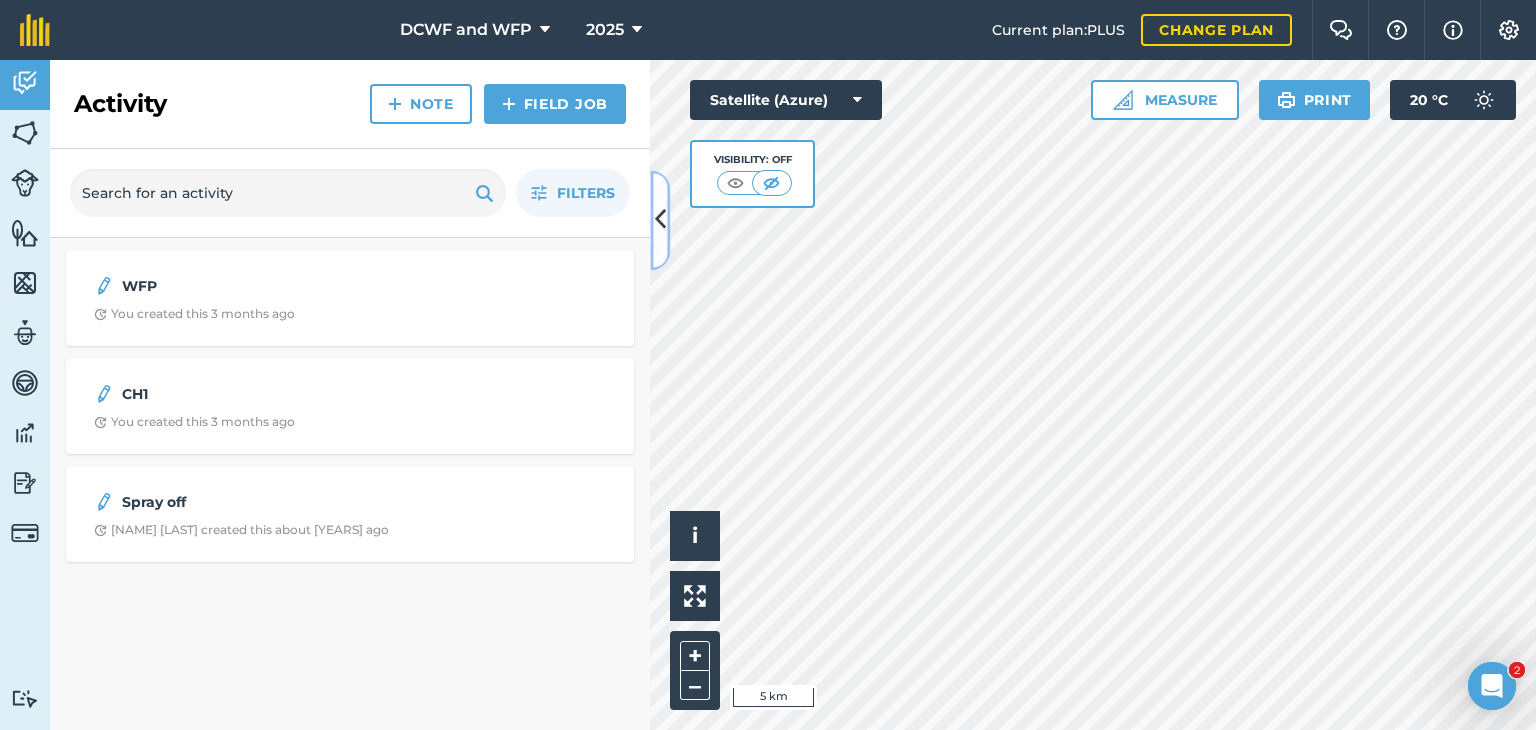 click at bounding box center [660, 220] 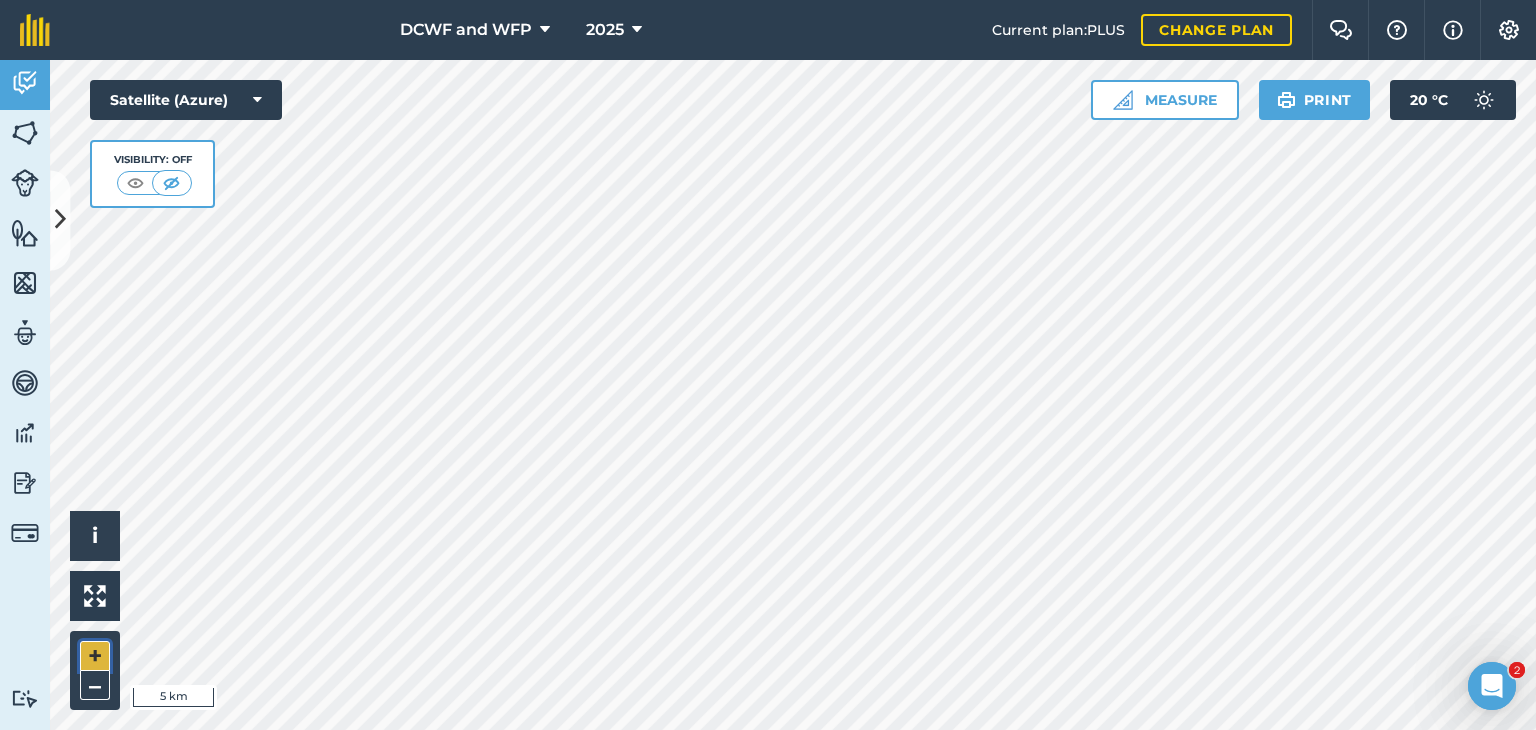 click on "+" at bounding box center (95, 656) 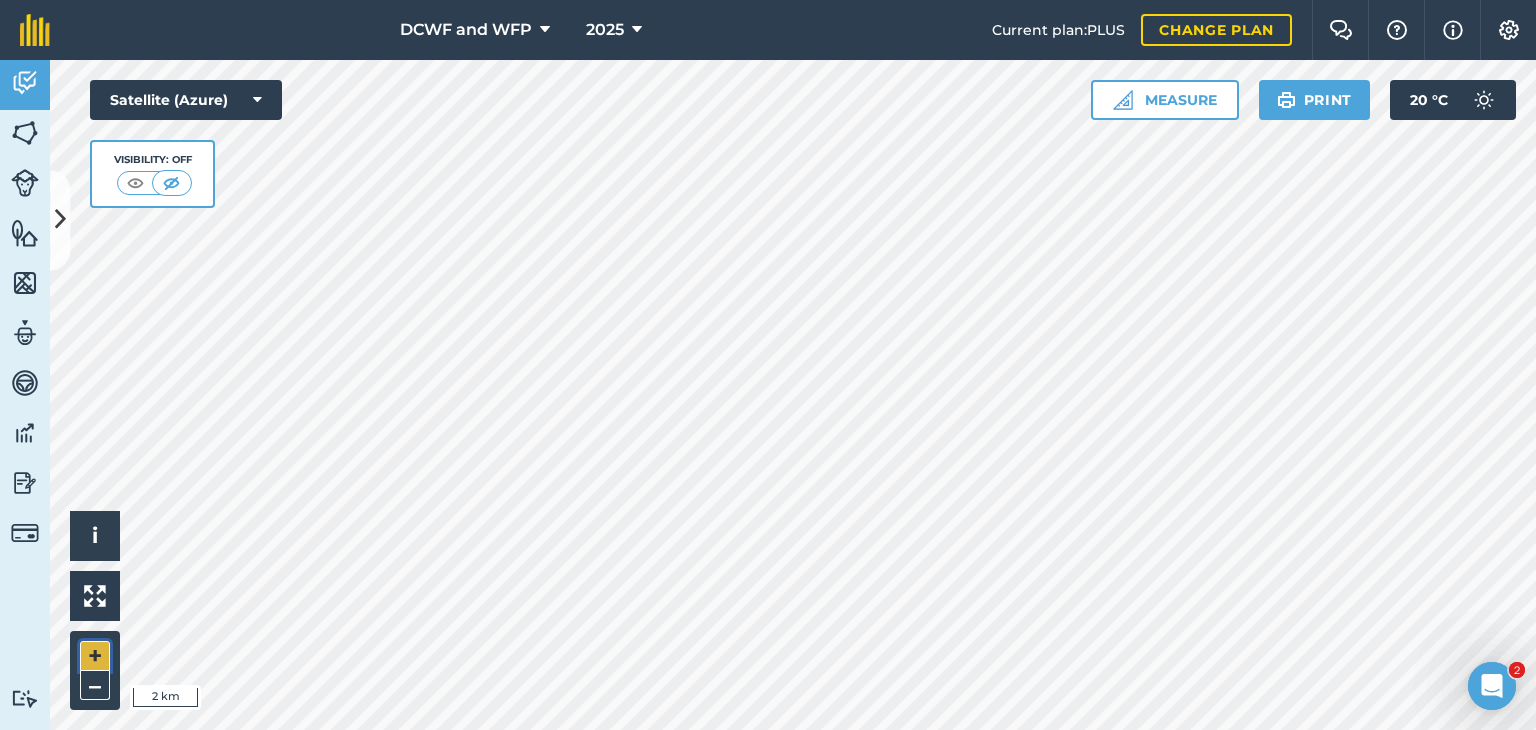 click on "+" at bounding box center (95, 656) 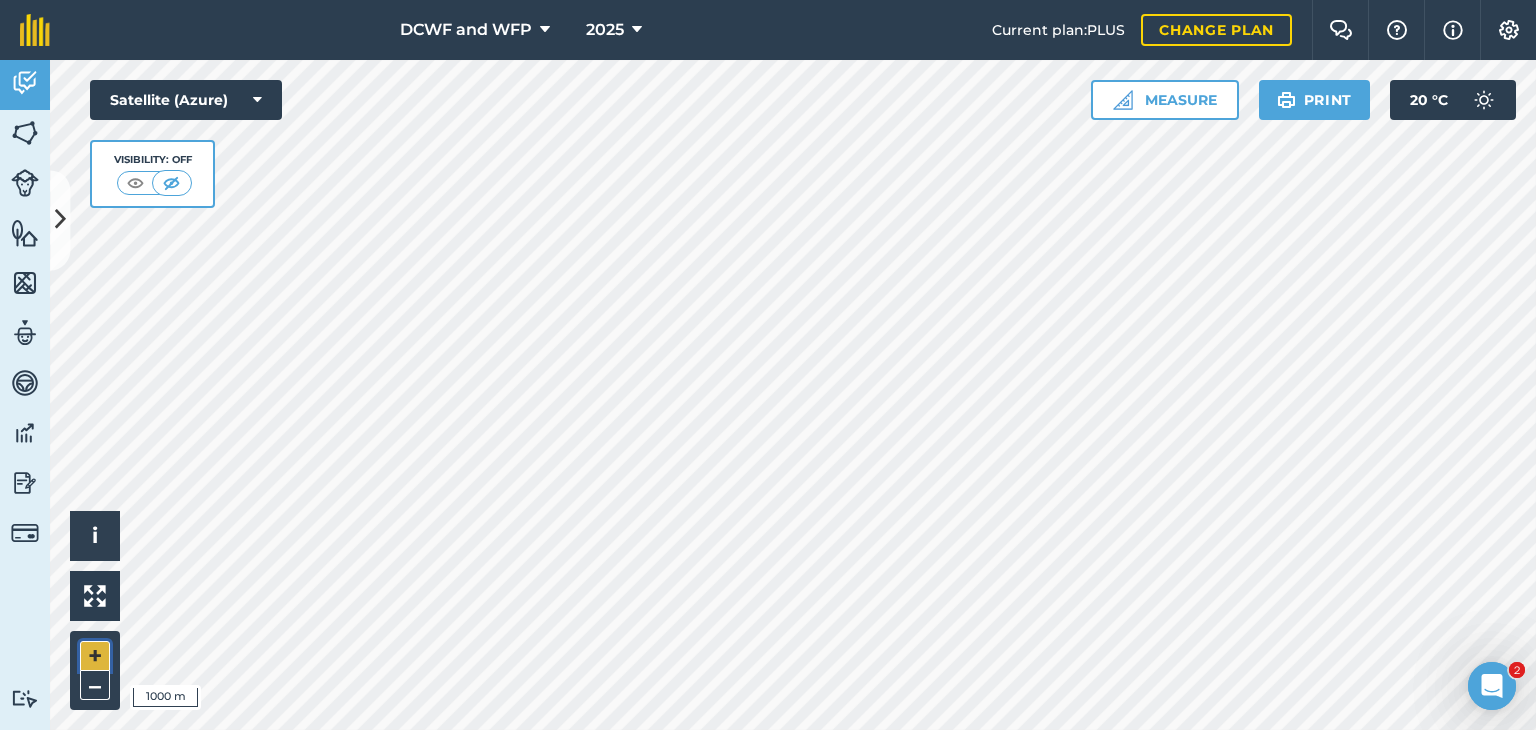 click on "+" at bounding box center (95, 656) 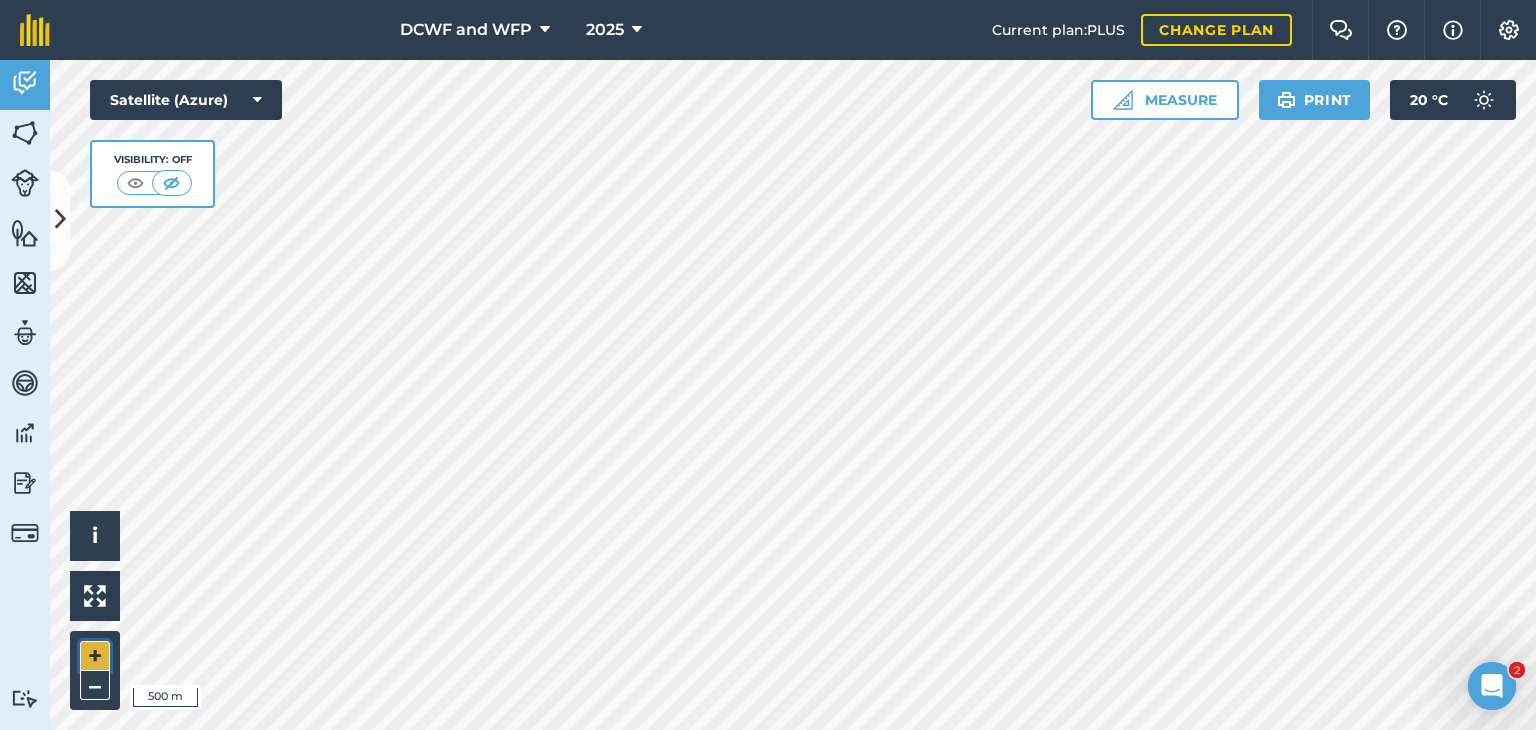 click on "+" at bounding box center [95, 656] 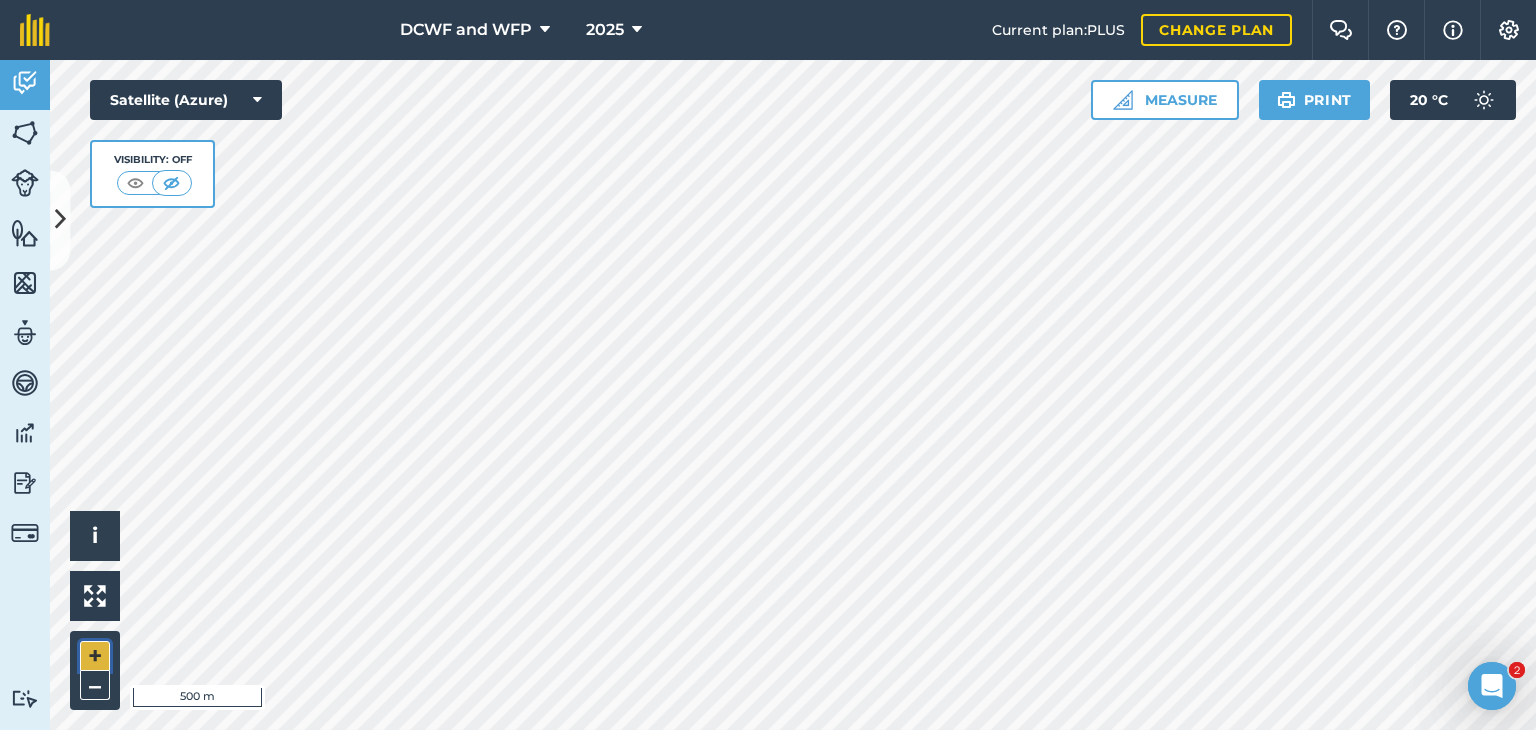 click on "+" at bounding box center (95, 656) 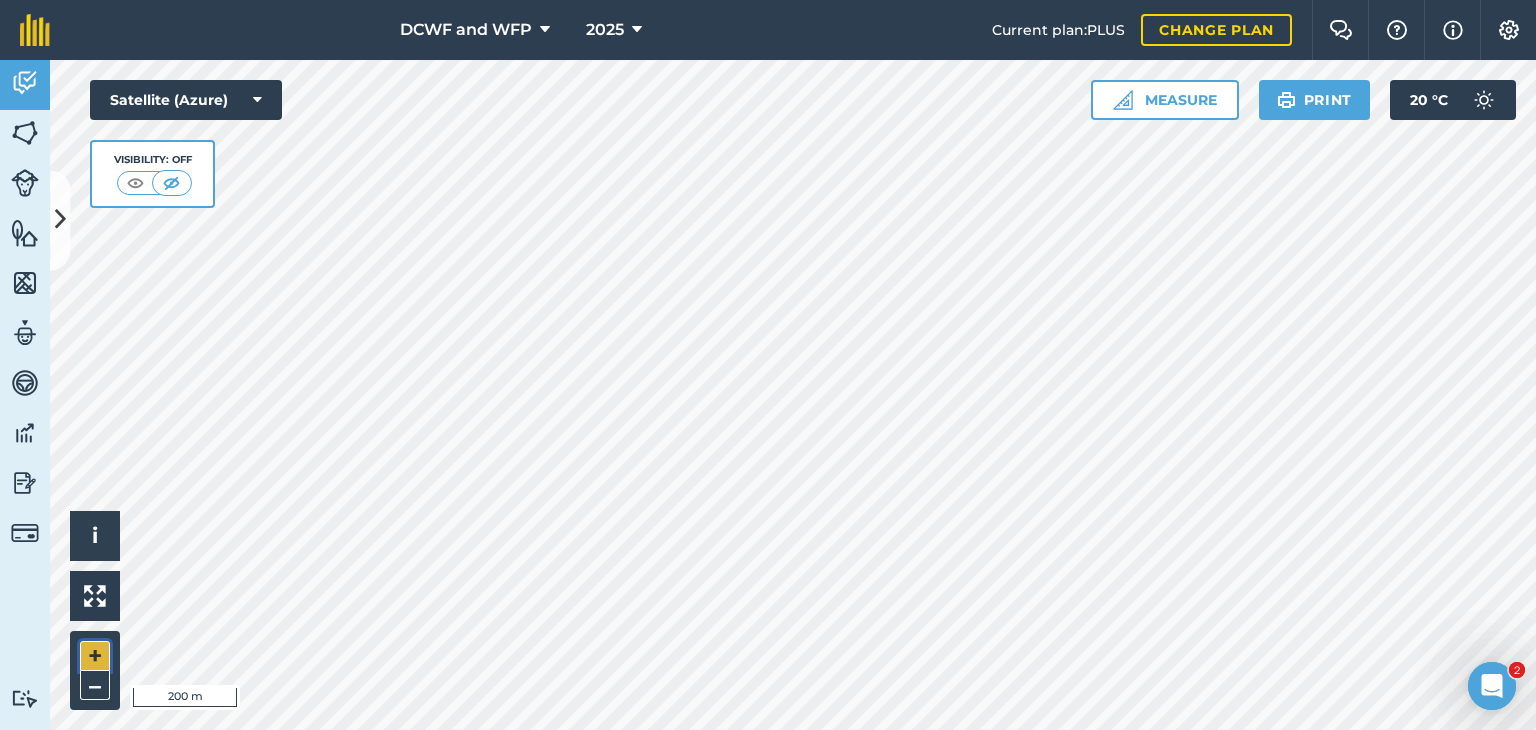 click on "+" at bounding box center [95, 656] 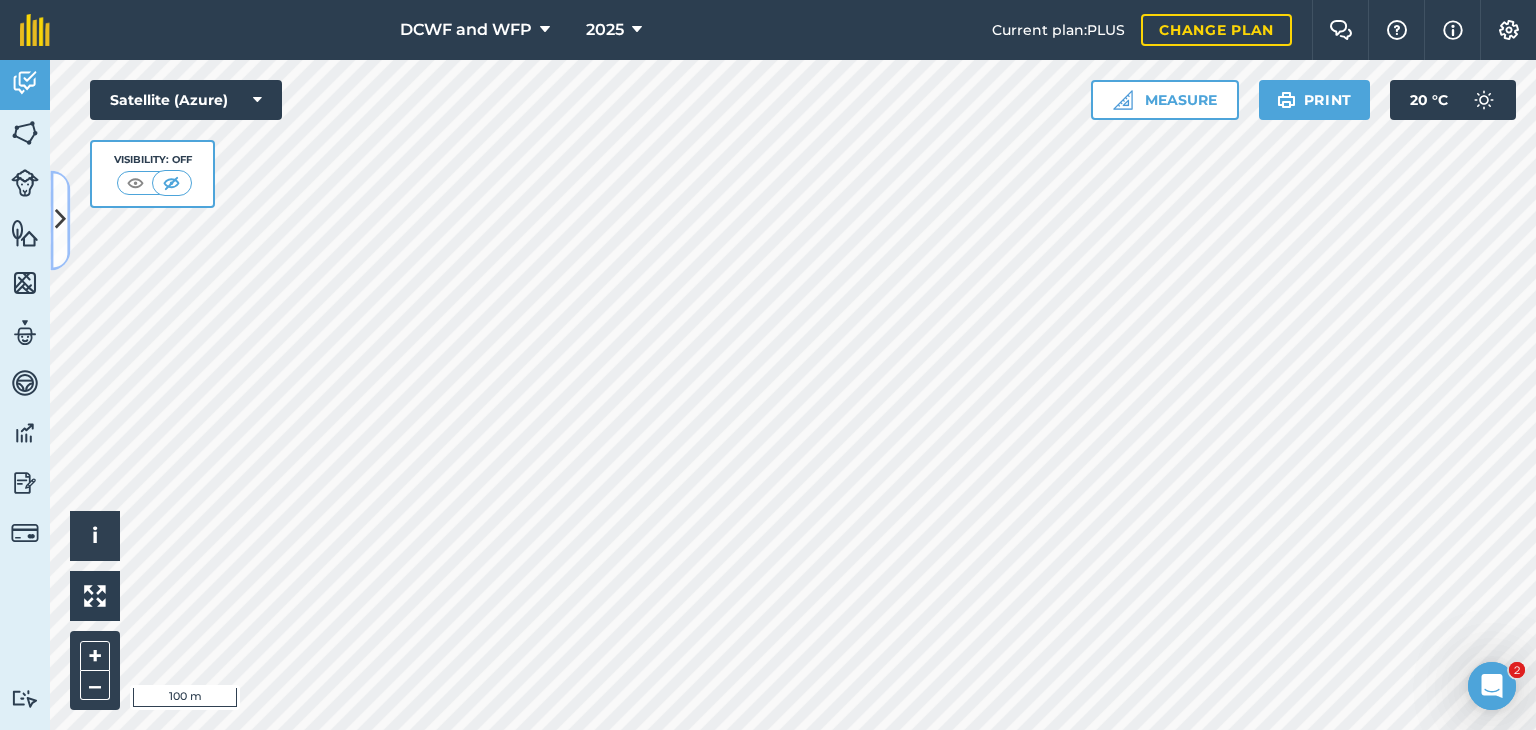 click at bounding box center (60, 220) 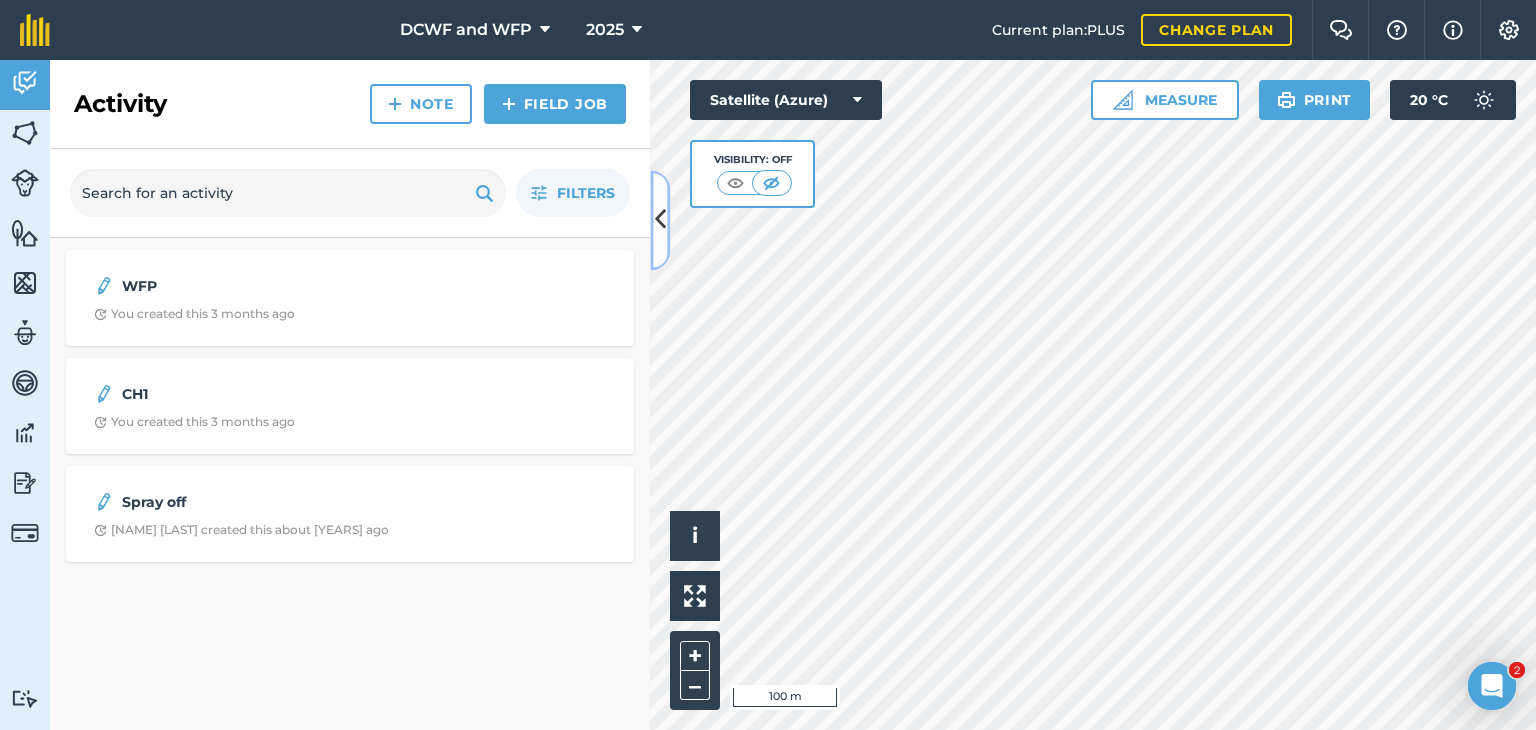click at bounding box center (660, 220) 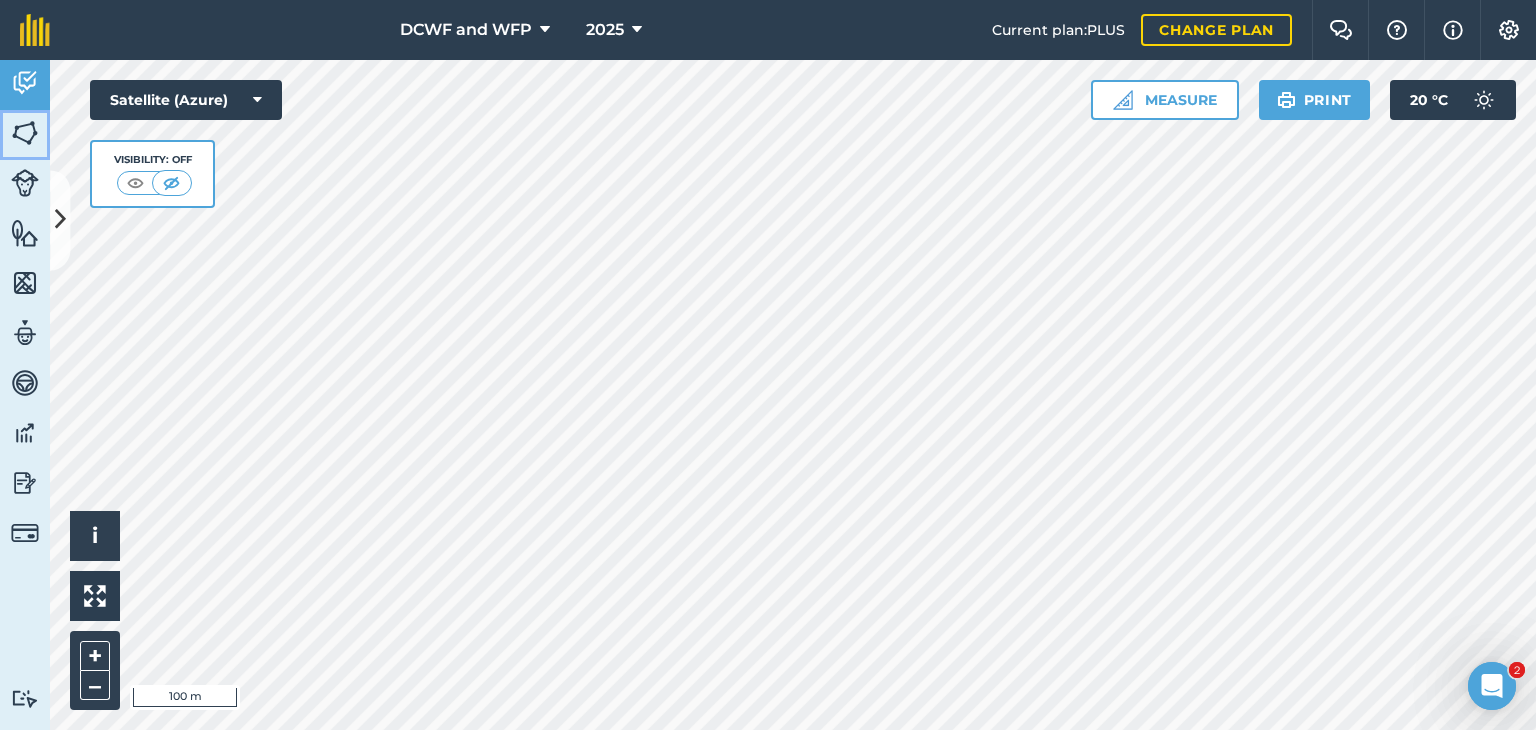 click at bounding box center [25, 133] 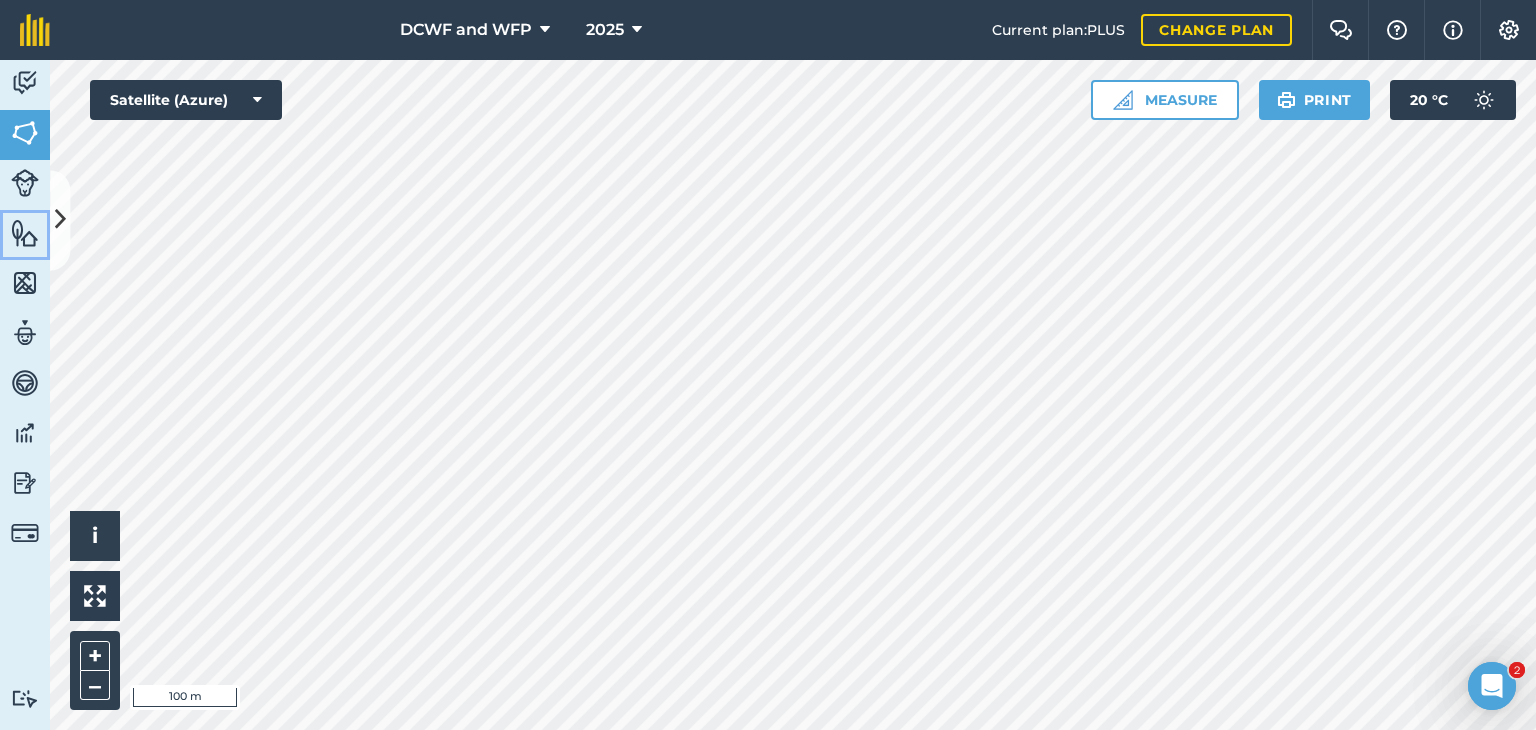 click at bounding box center [25, 233] 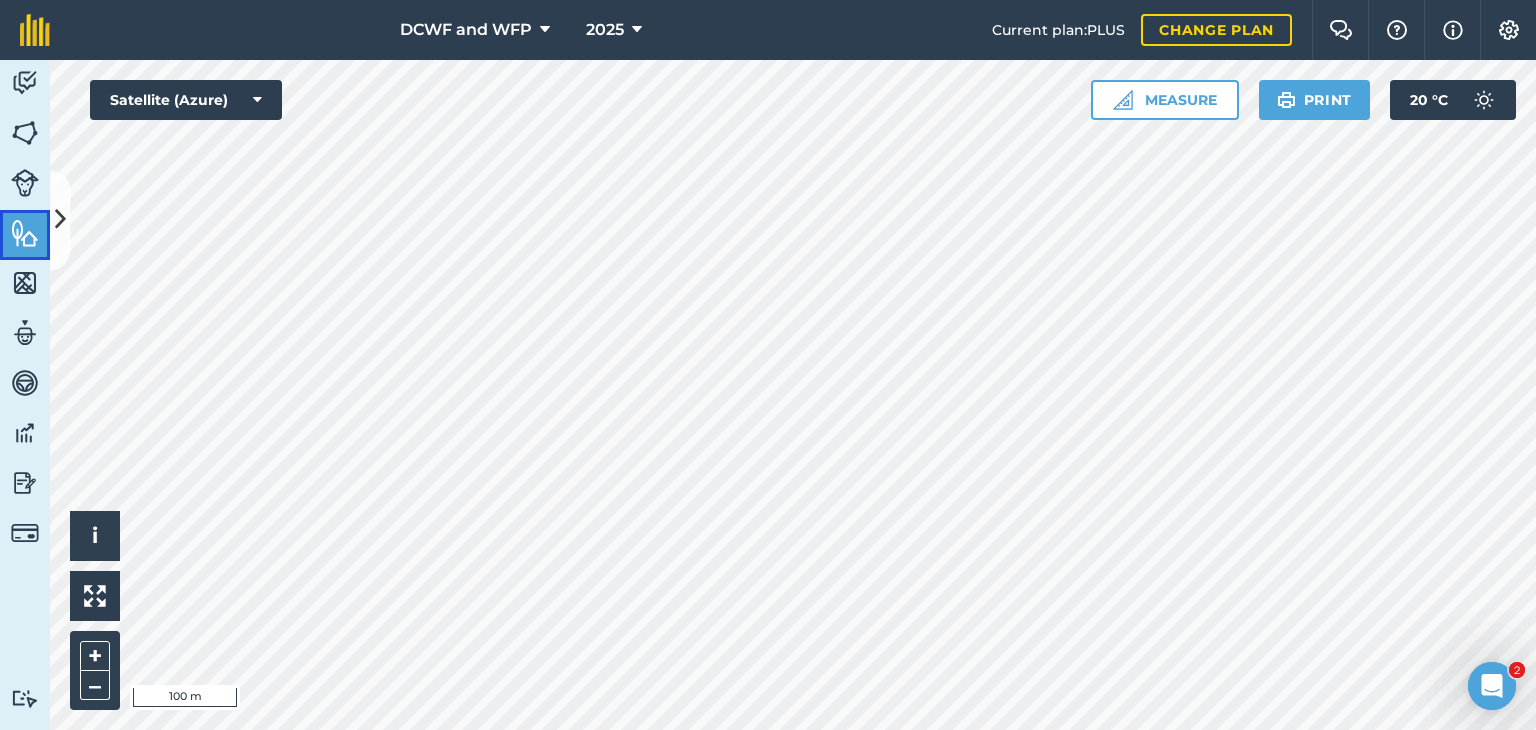 click at bounding box center (25, 233) 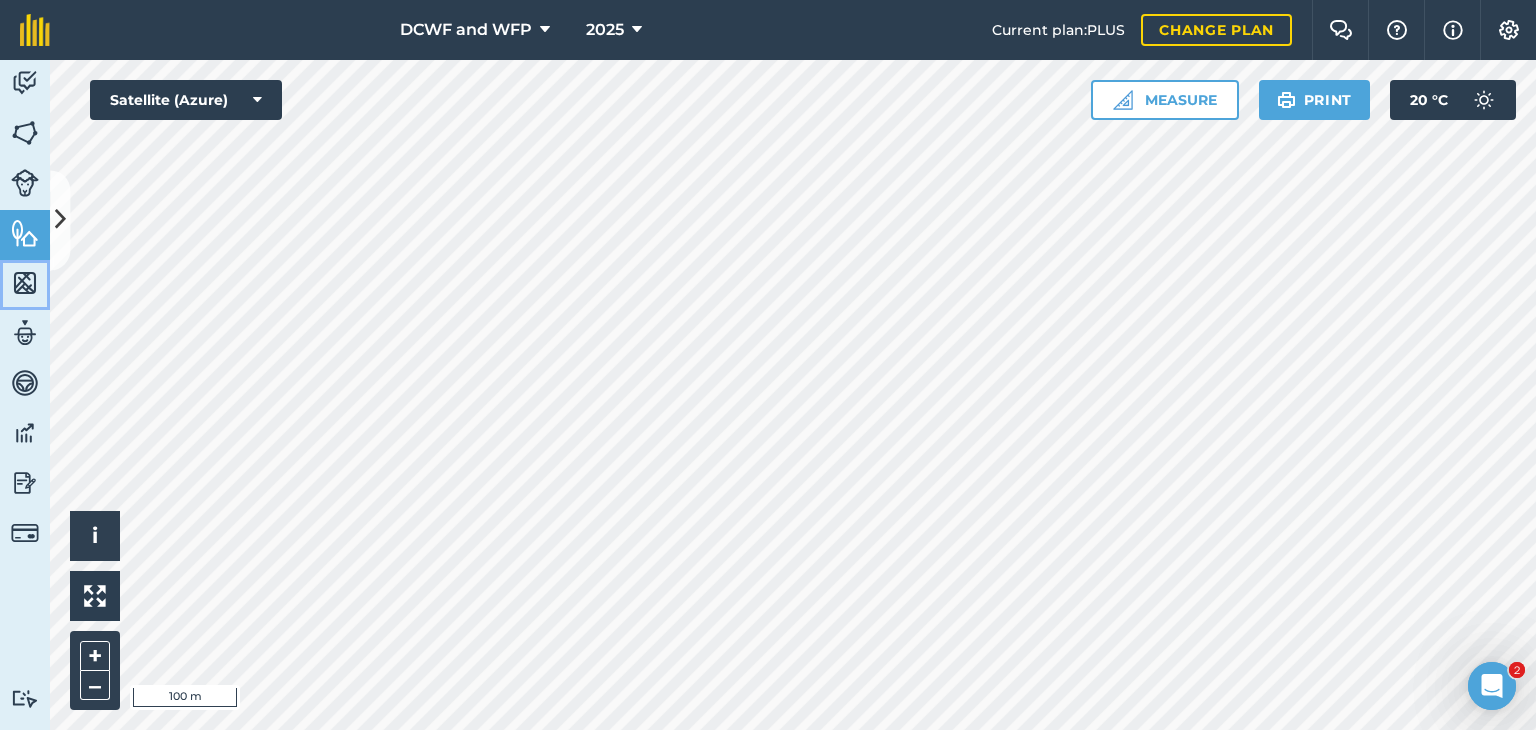 click at bounding box center (25, 283) 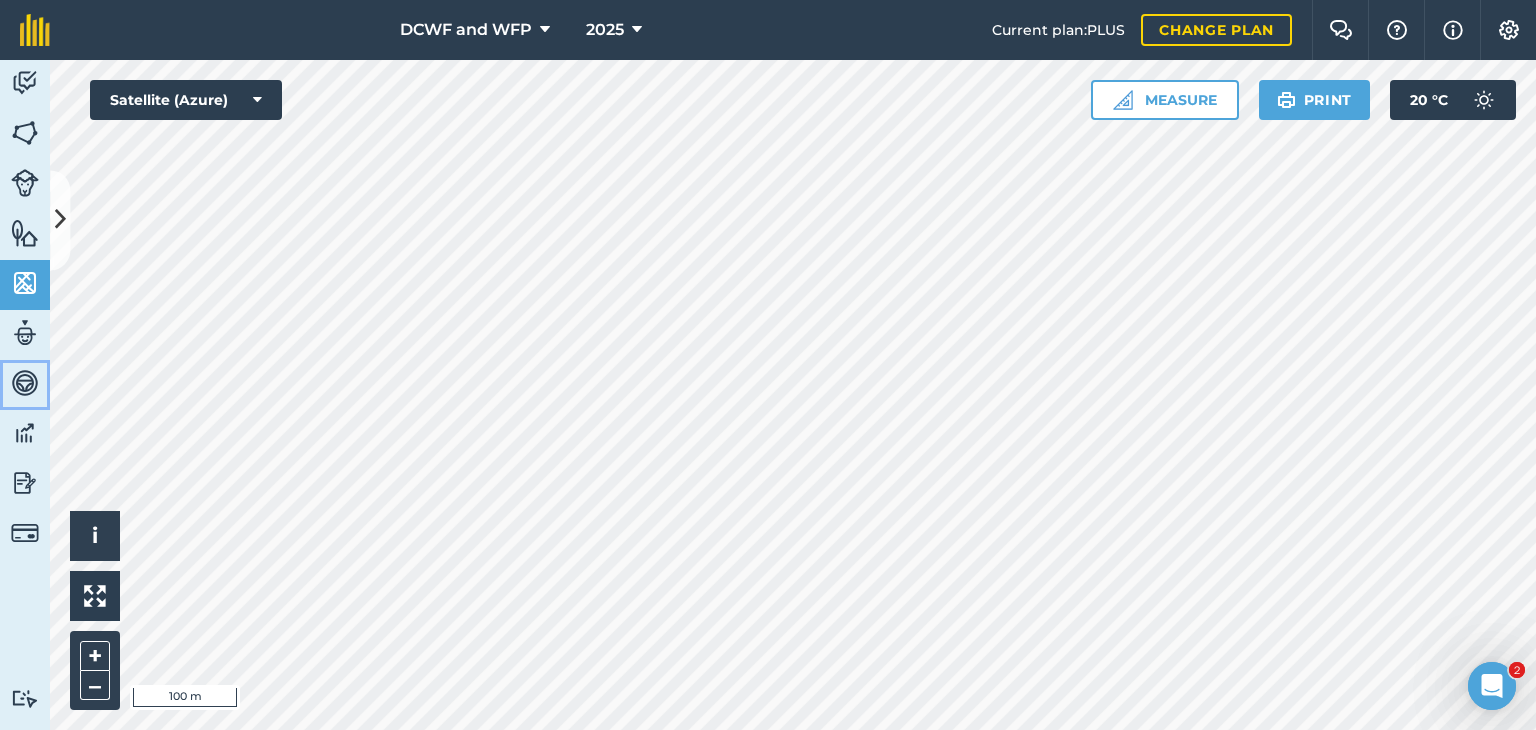 click at bounding box center [25, 383] 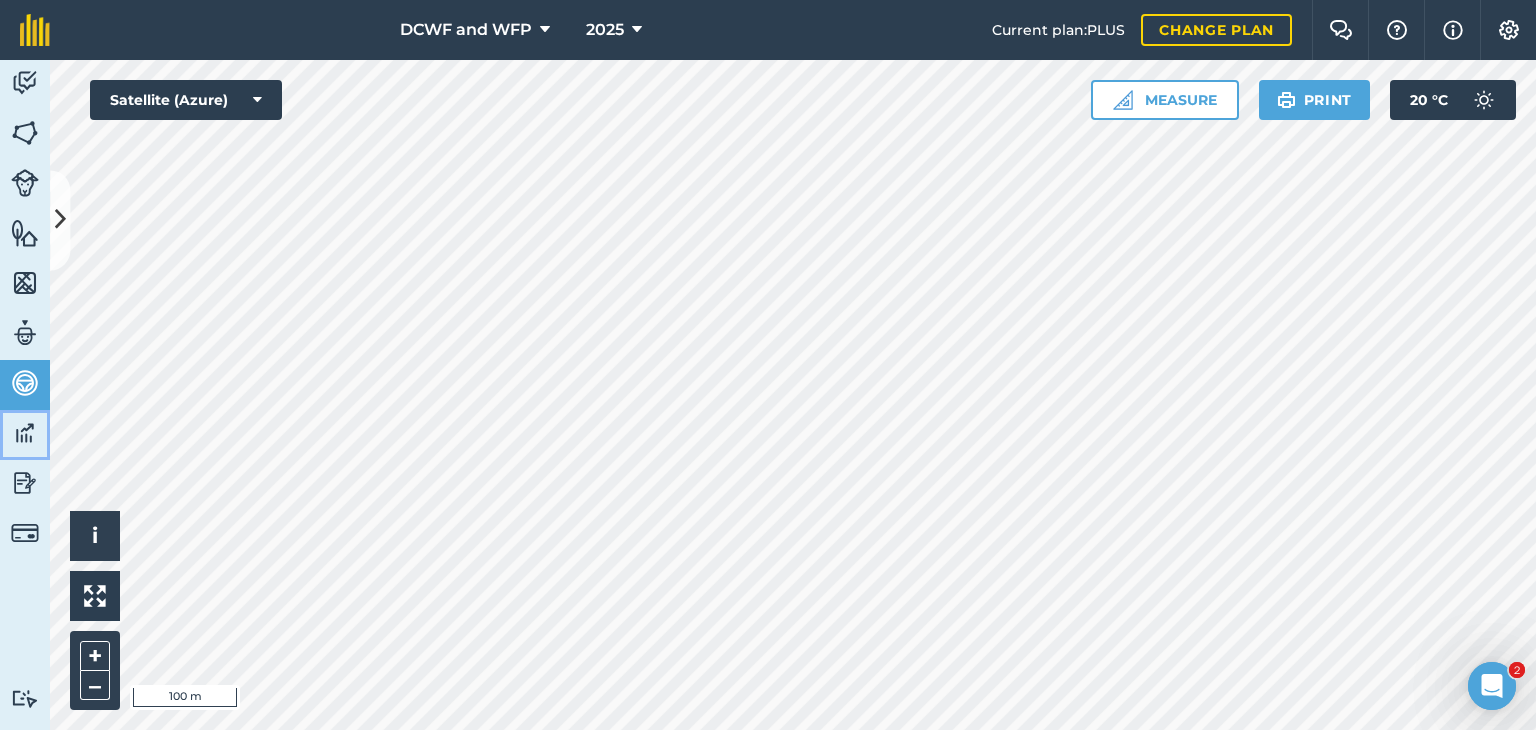 click at bounding box center [25, 433] 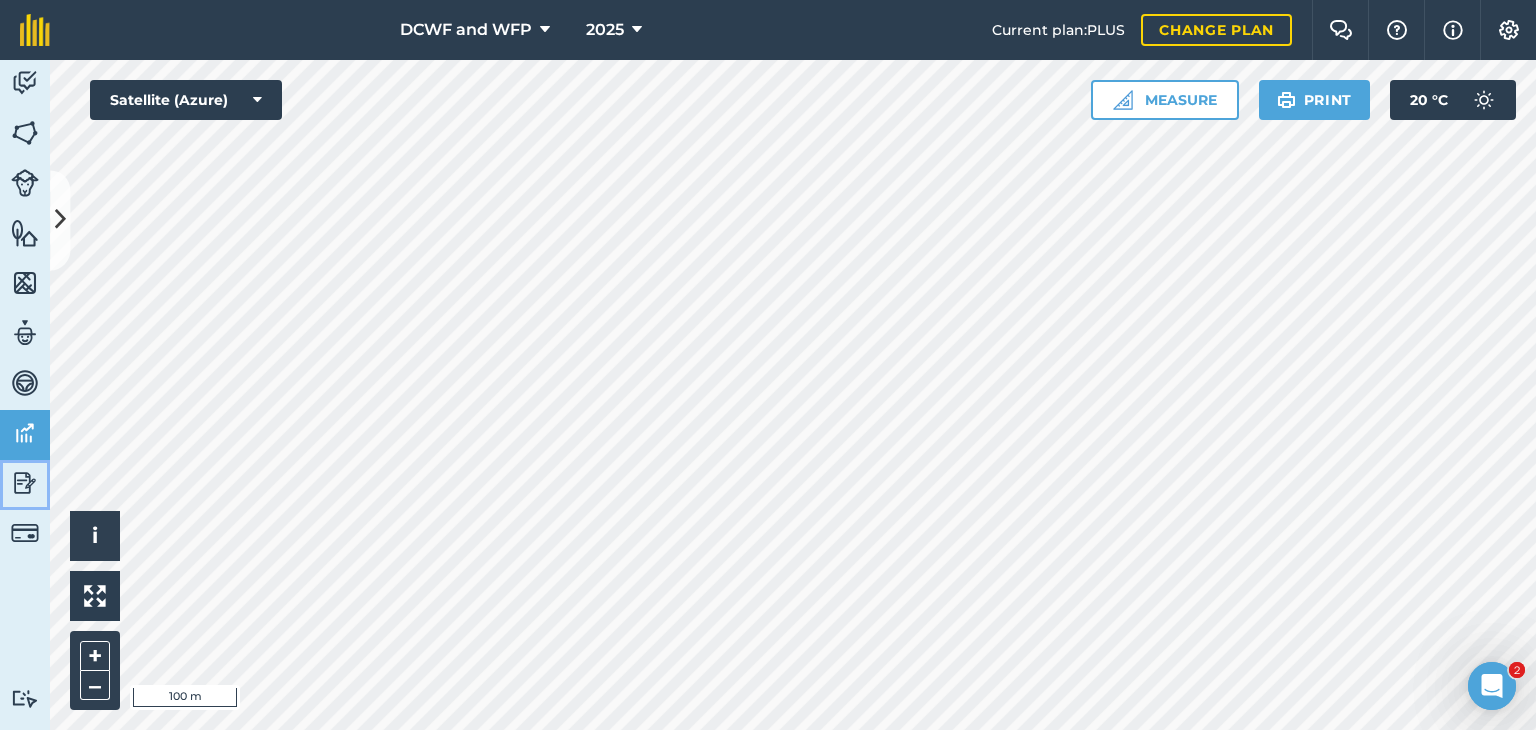 click at bounding box center (25, 483) 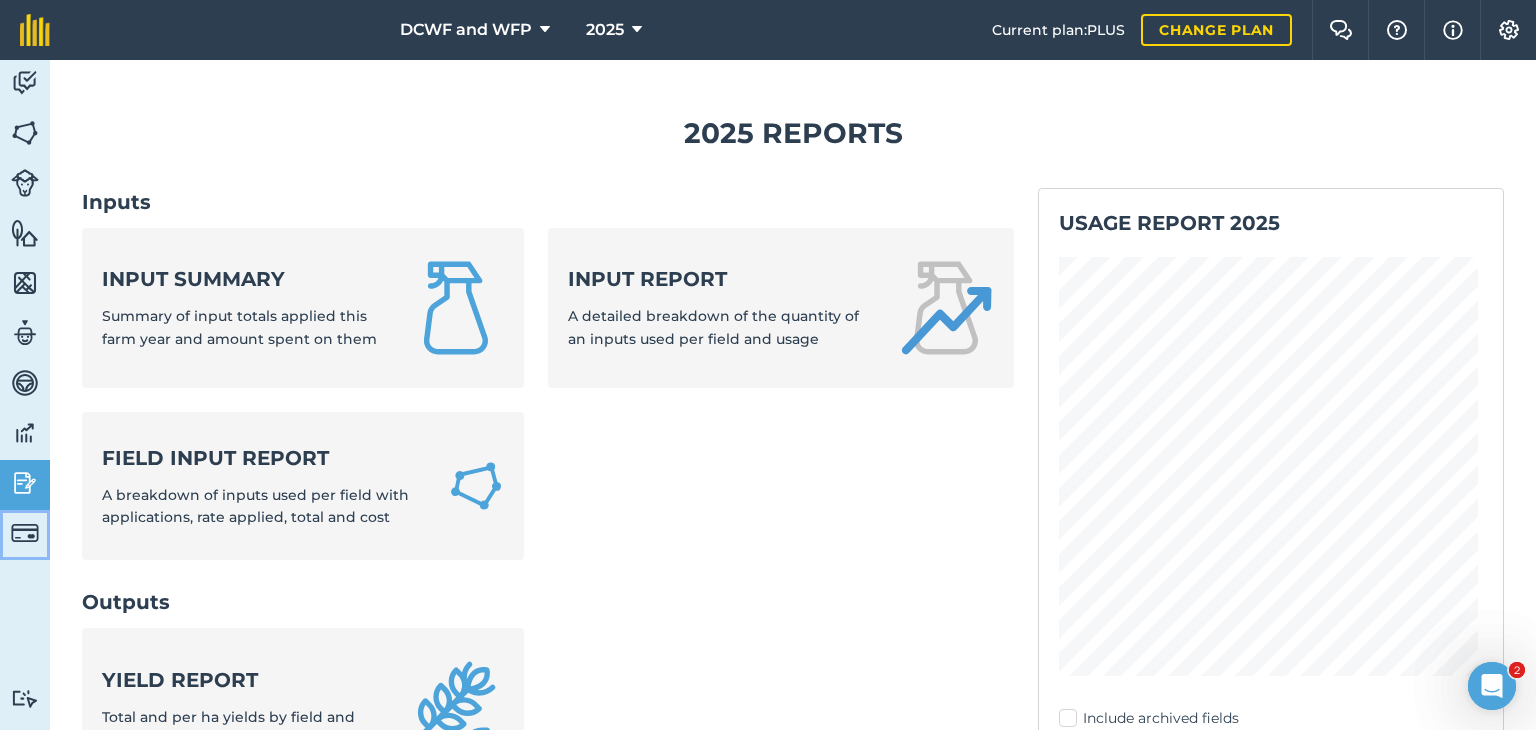 click at bounding box center [25, 533] 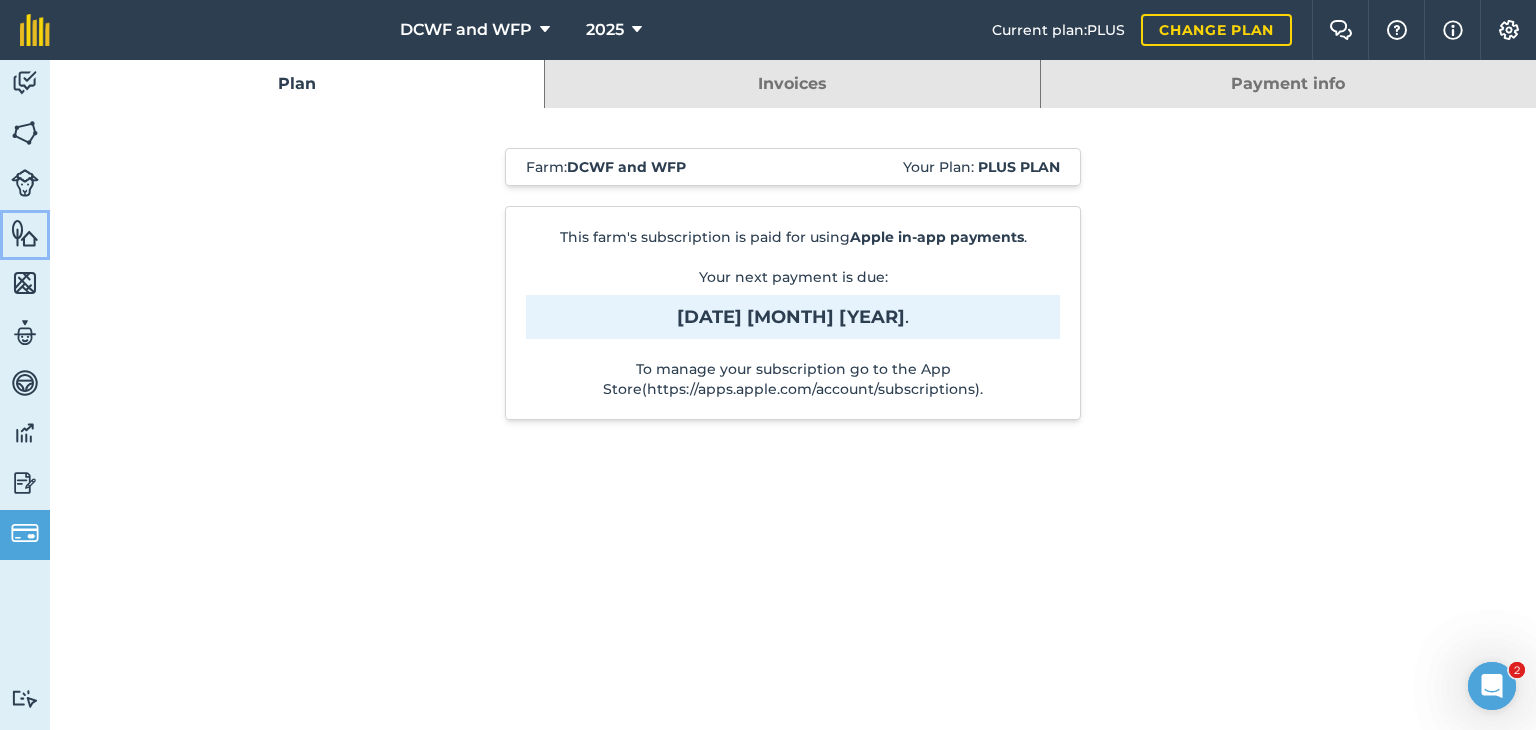 click at bounding box center [25, 233] 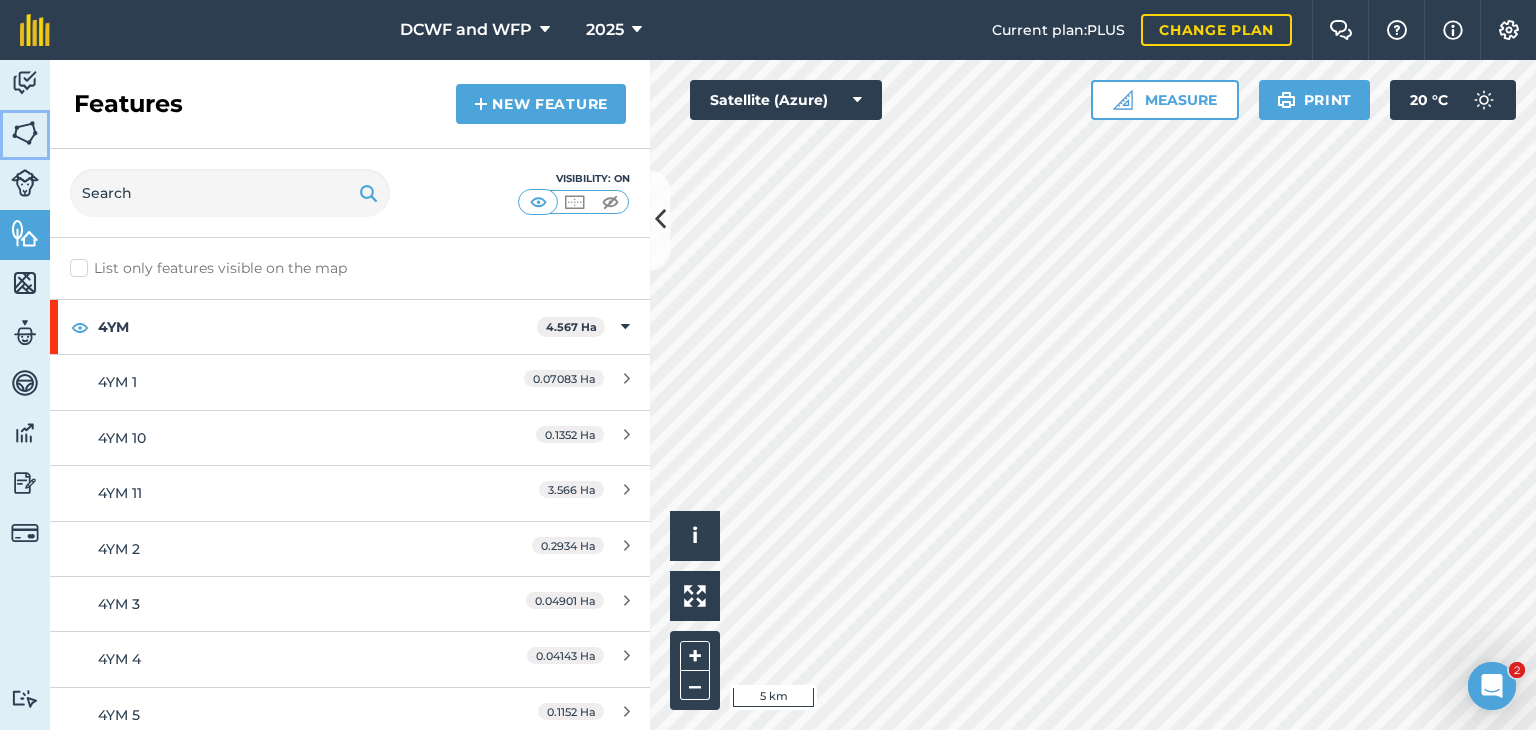 click at bounding box center [25, 133] 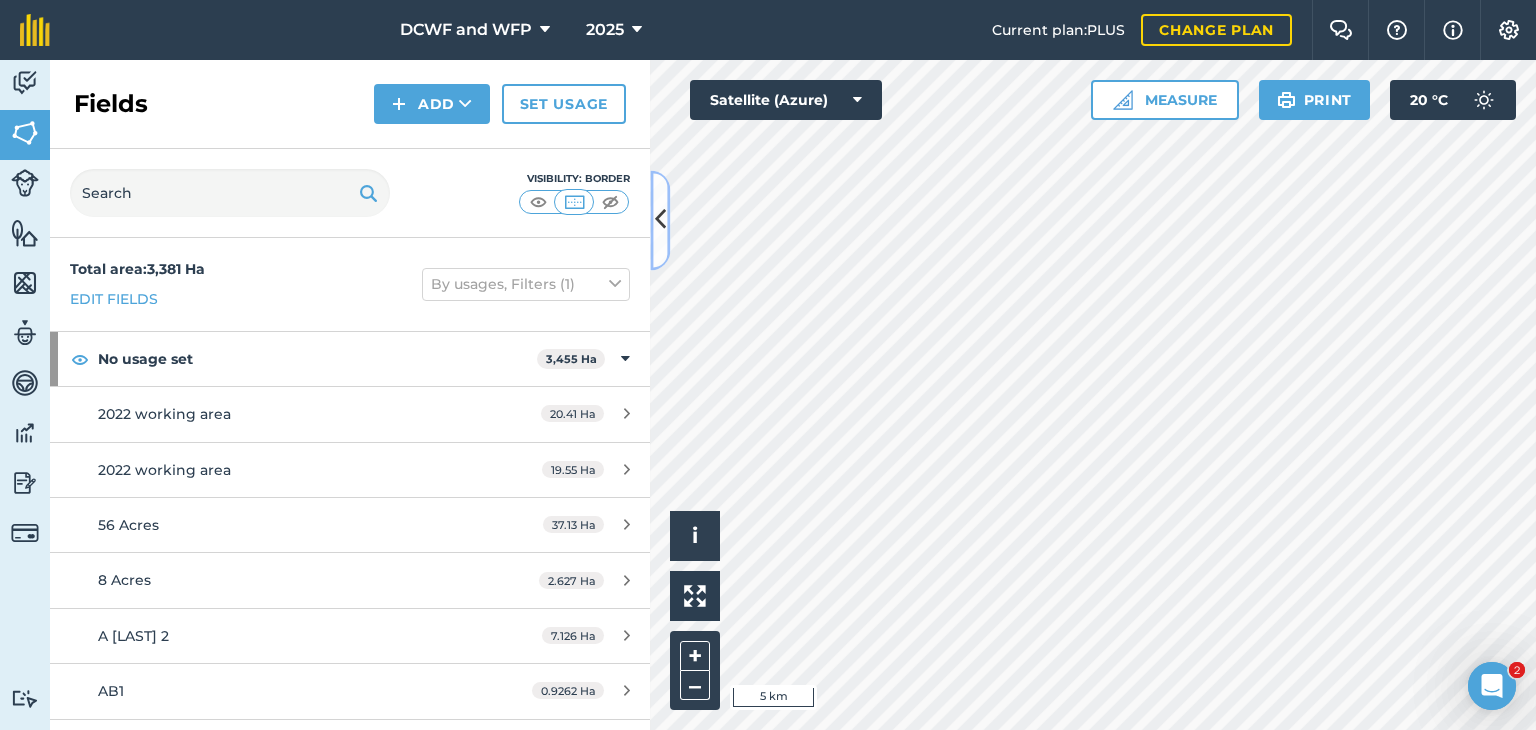 click at bounding box center (660, 220) 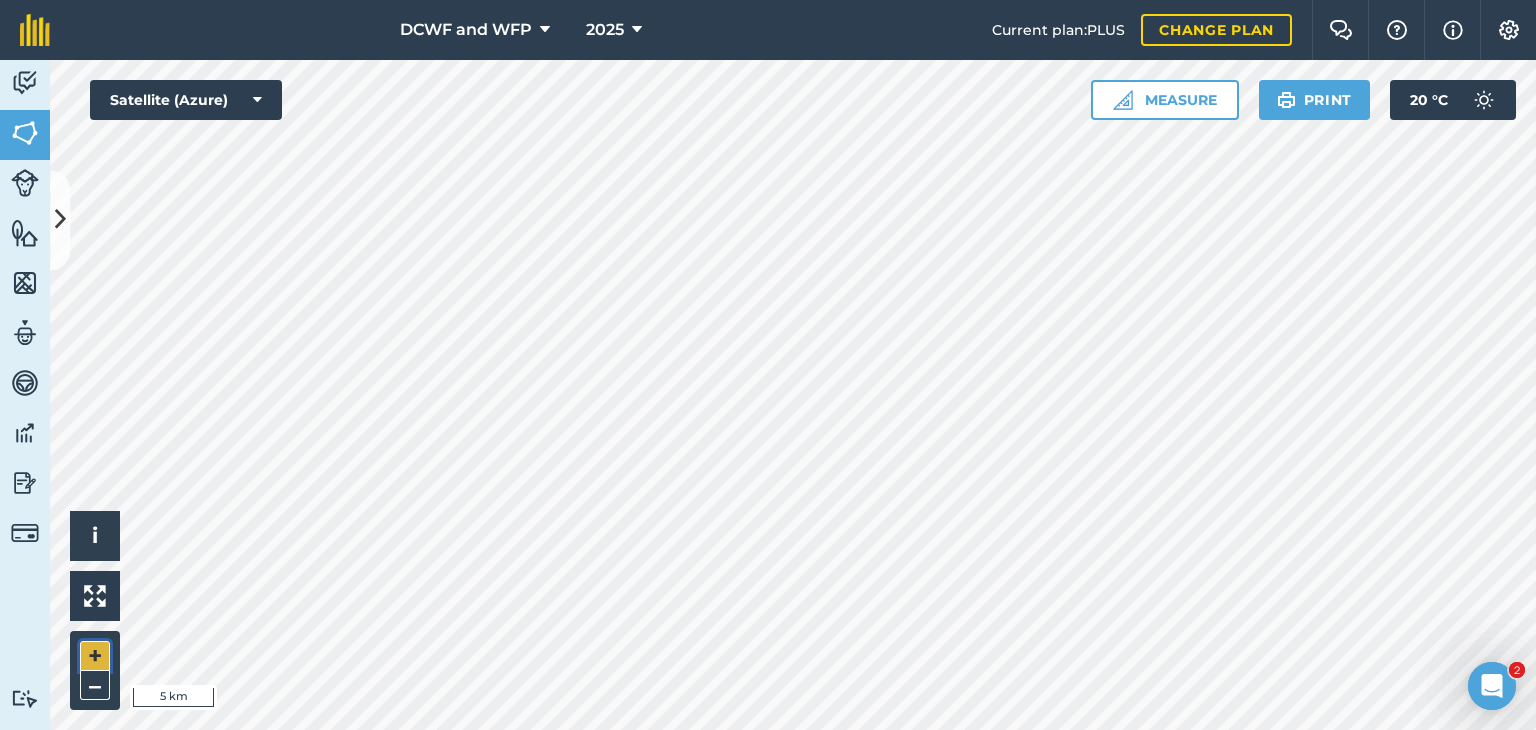 click on "+" at bounding box center [95, 656] 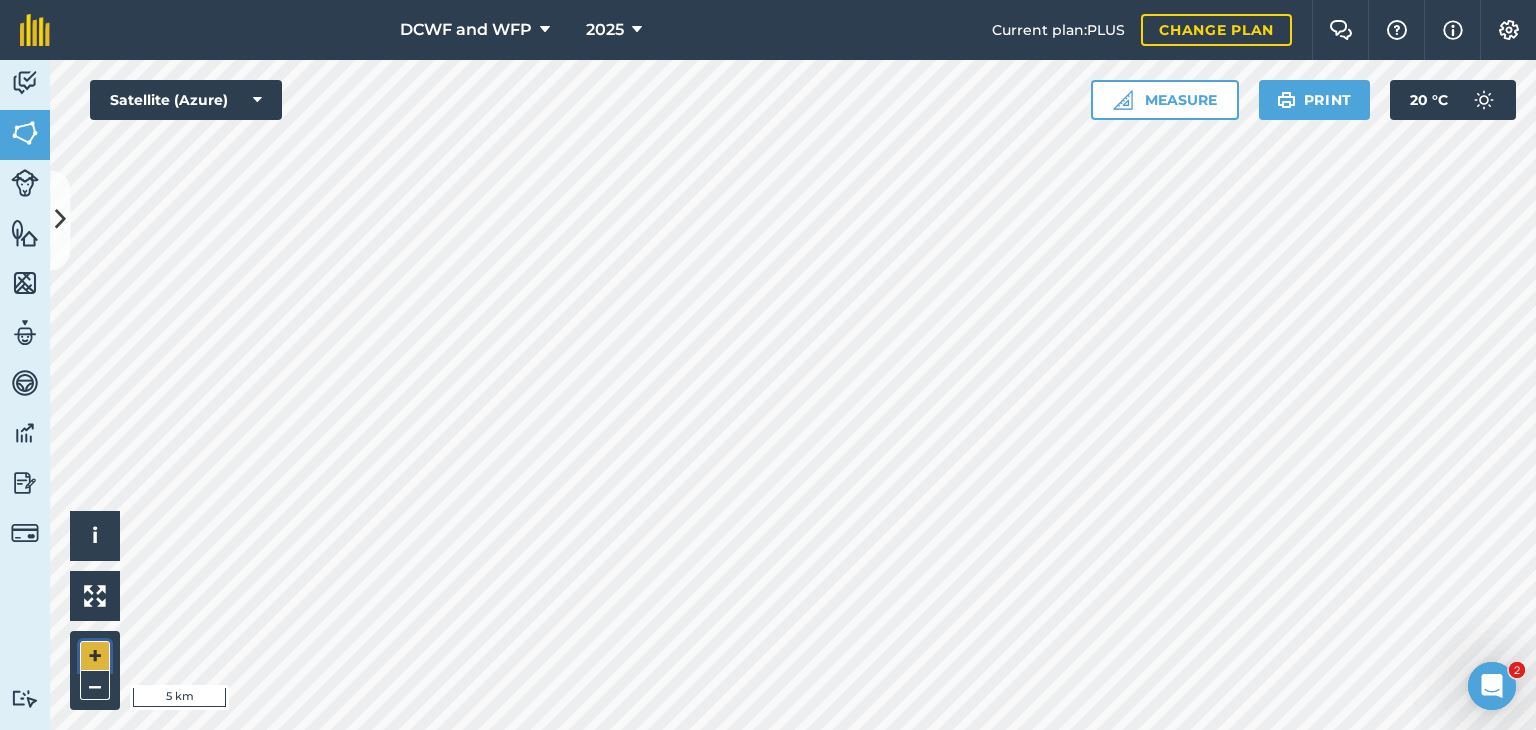 click on "+" at bounding box center (95, 656) 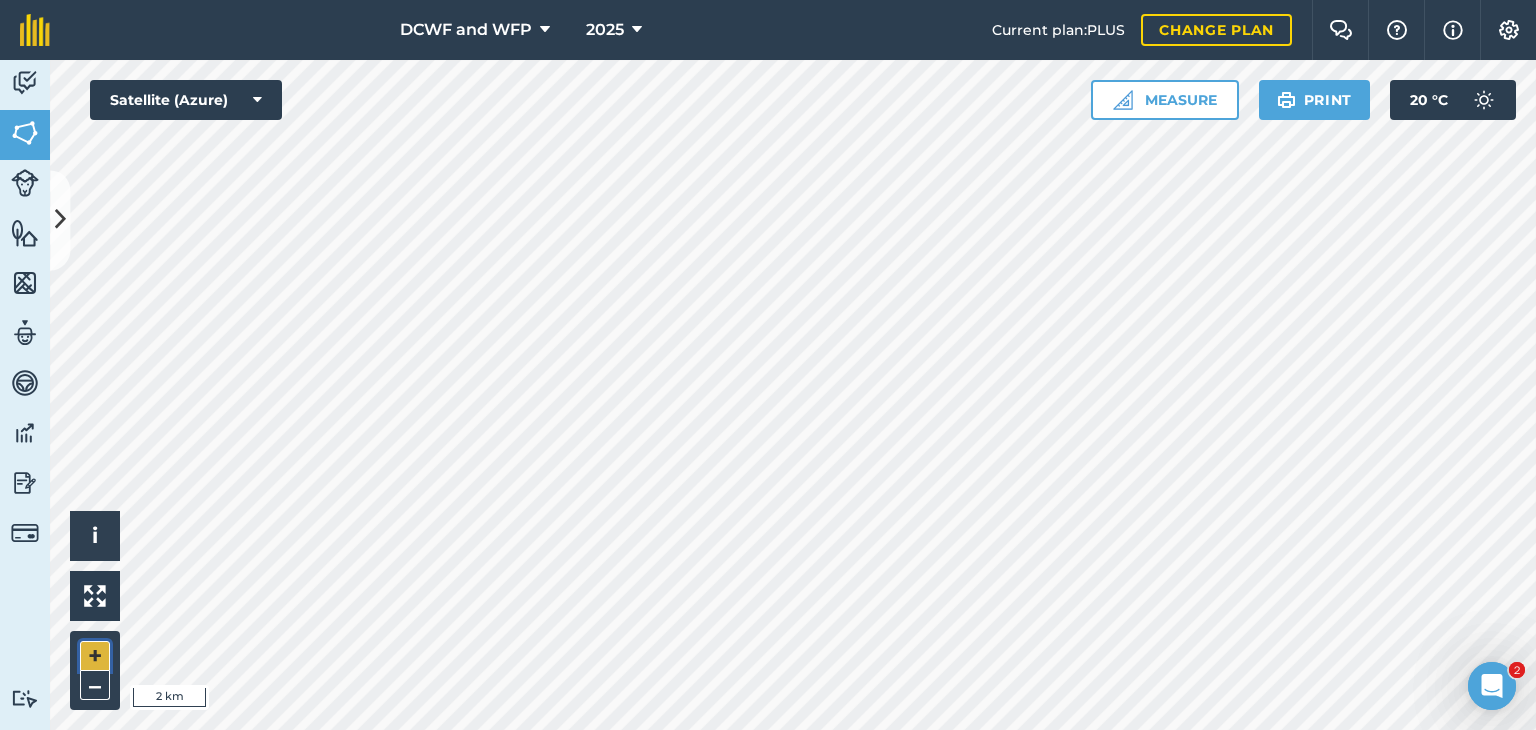 click on "+" at bounding box center [95, 656] 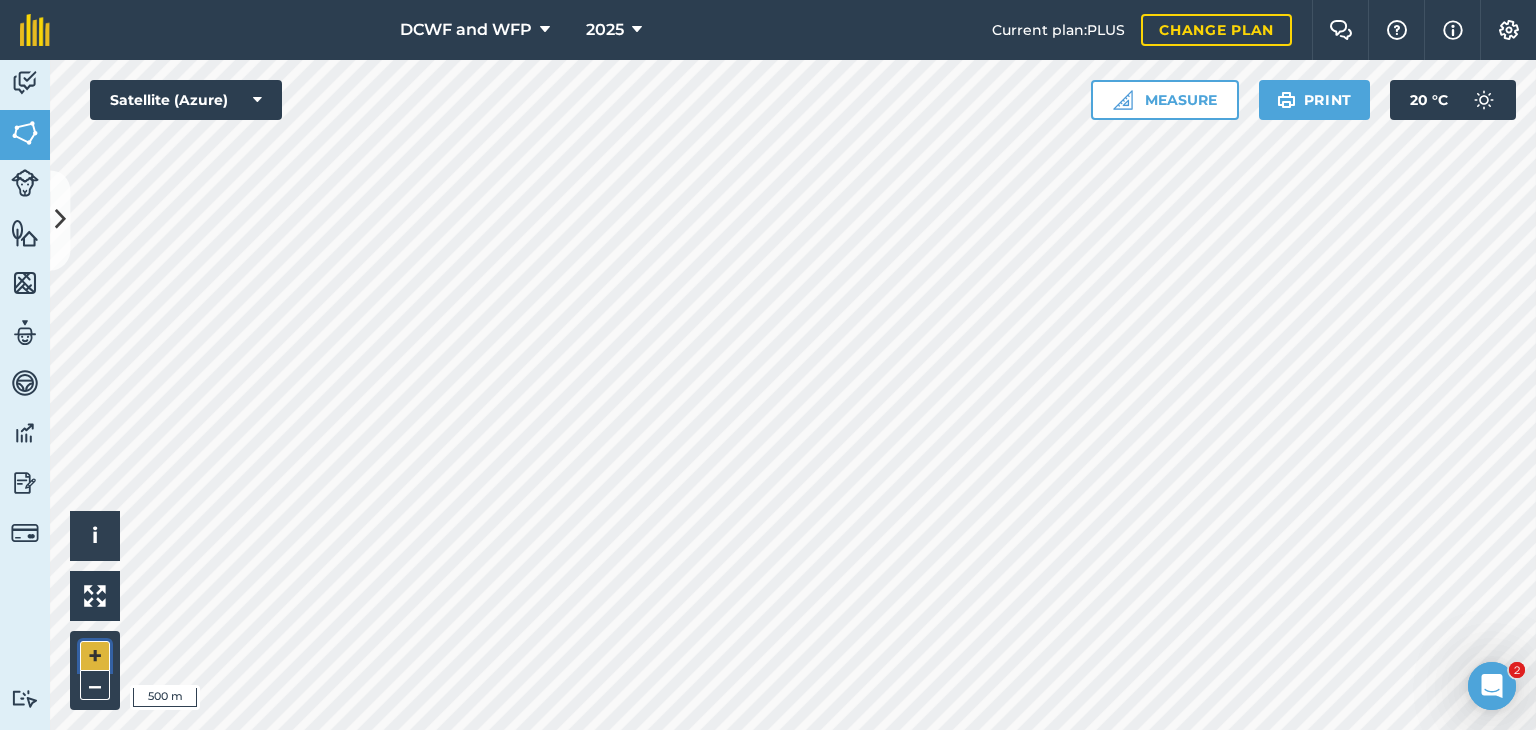 click on "+" at bounding box center [95, 656] 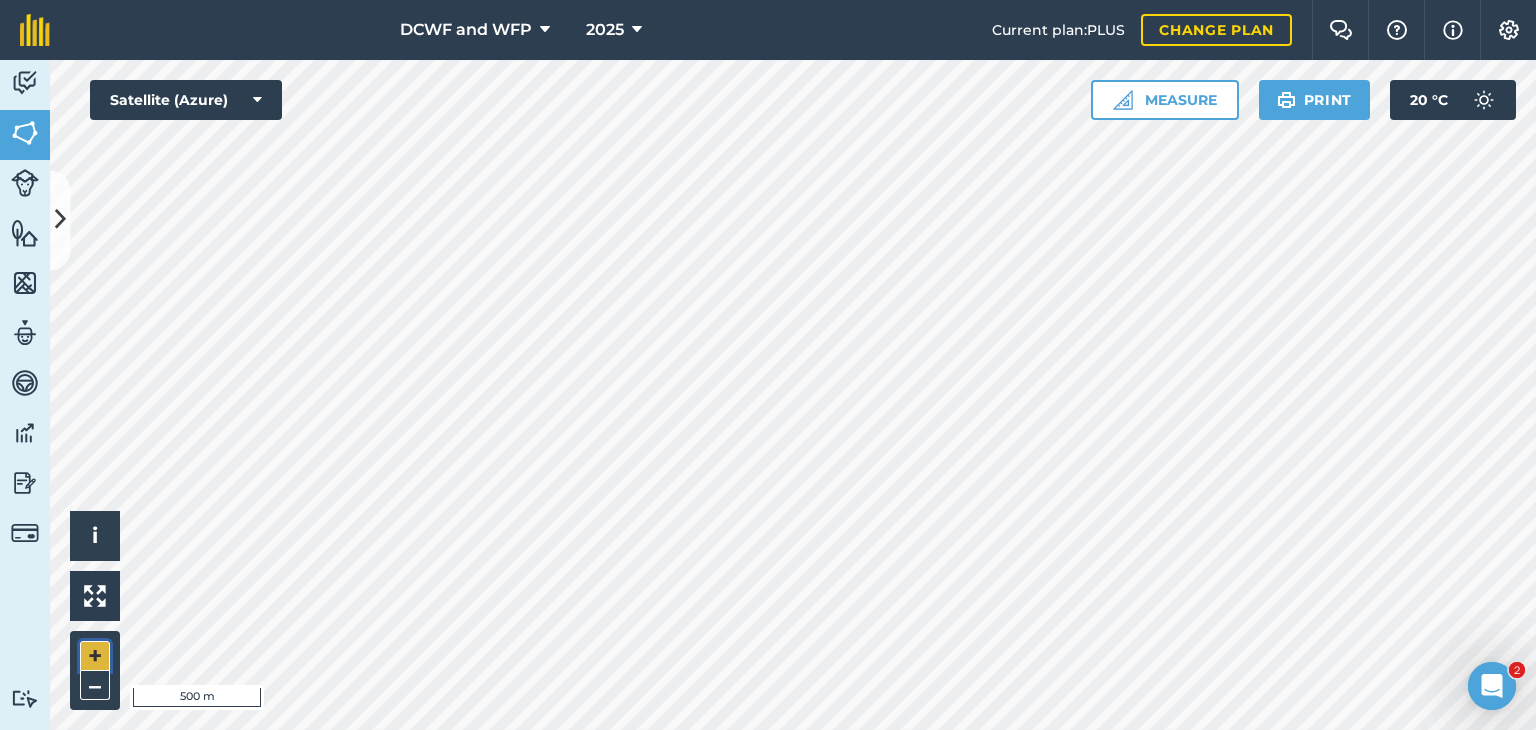 click on "+" at bounding box center (95, 656) 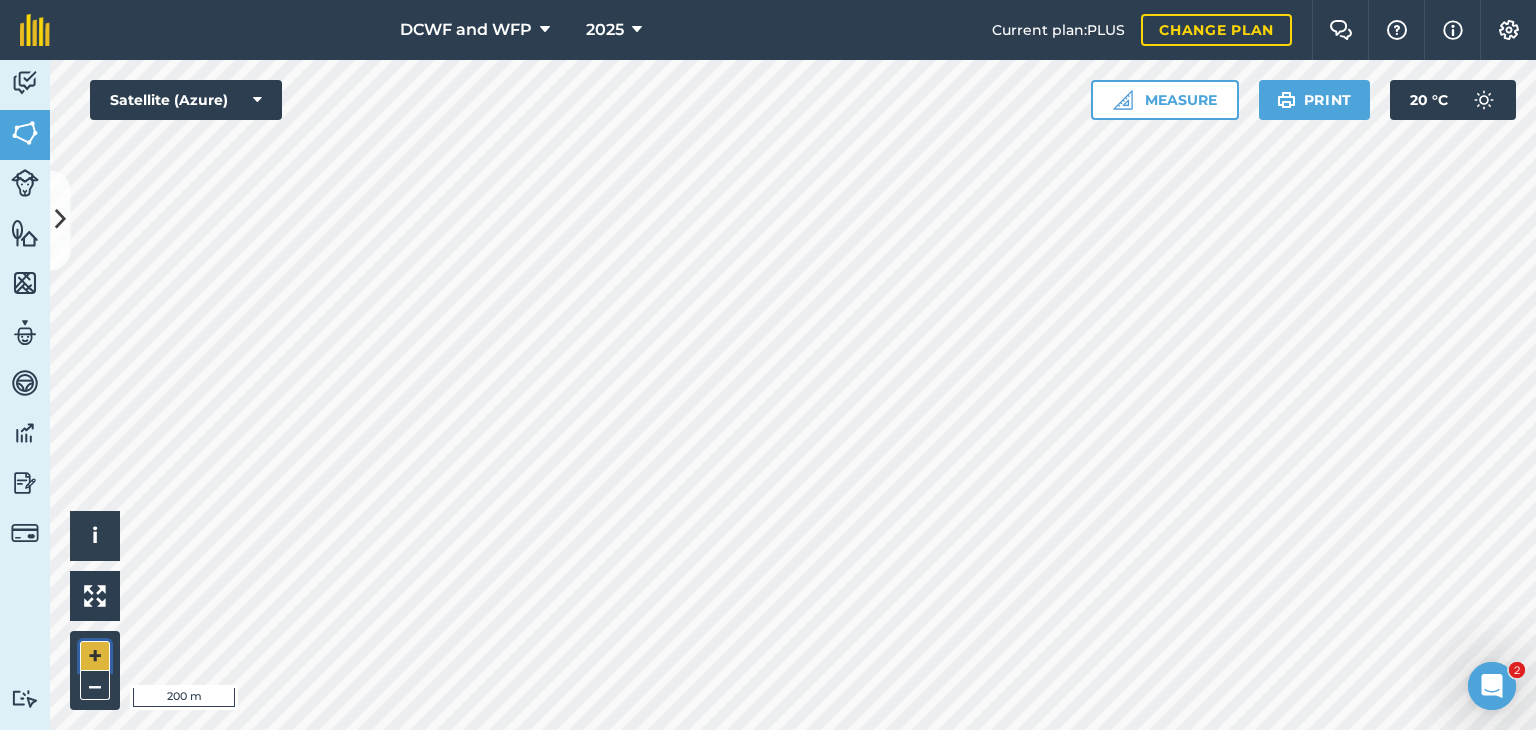 click on "+" at bounding box center [95, 656] 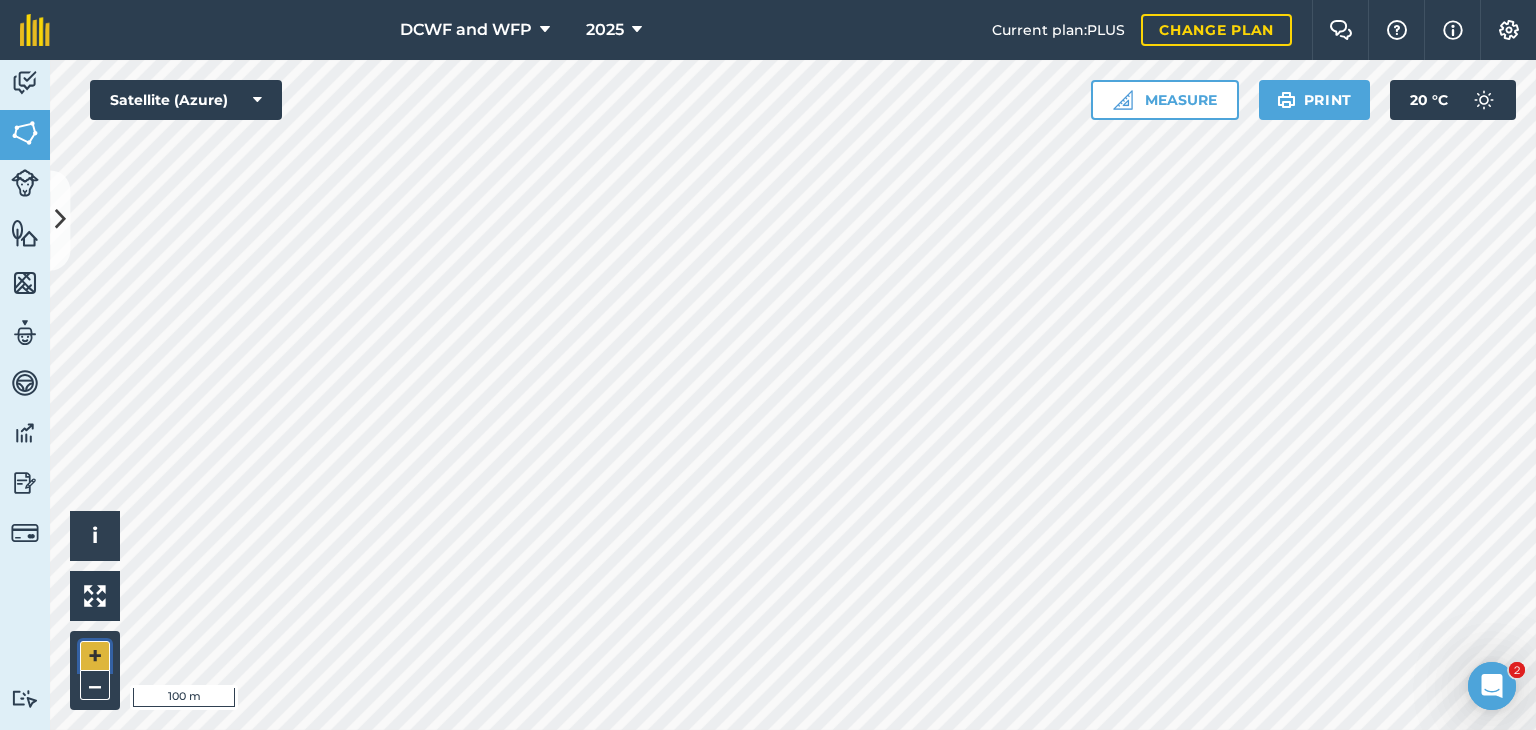 click on "+" at bounding box center [95, 656] 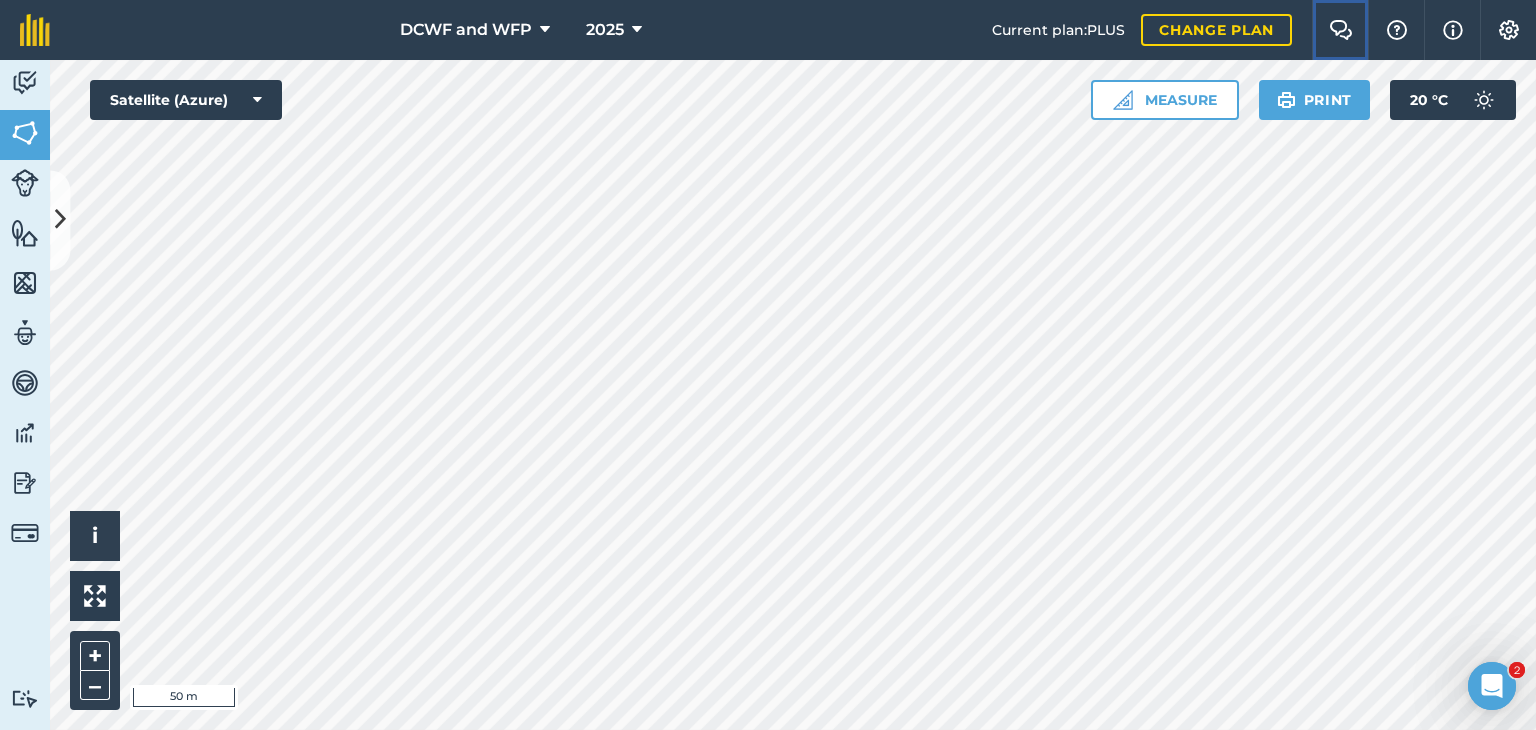 click at bounding box center [1341, 30] 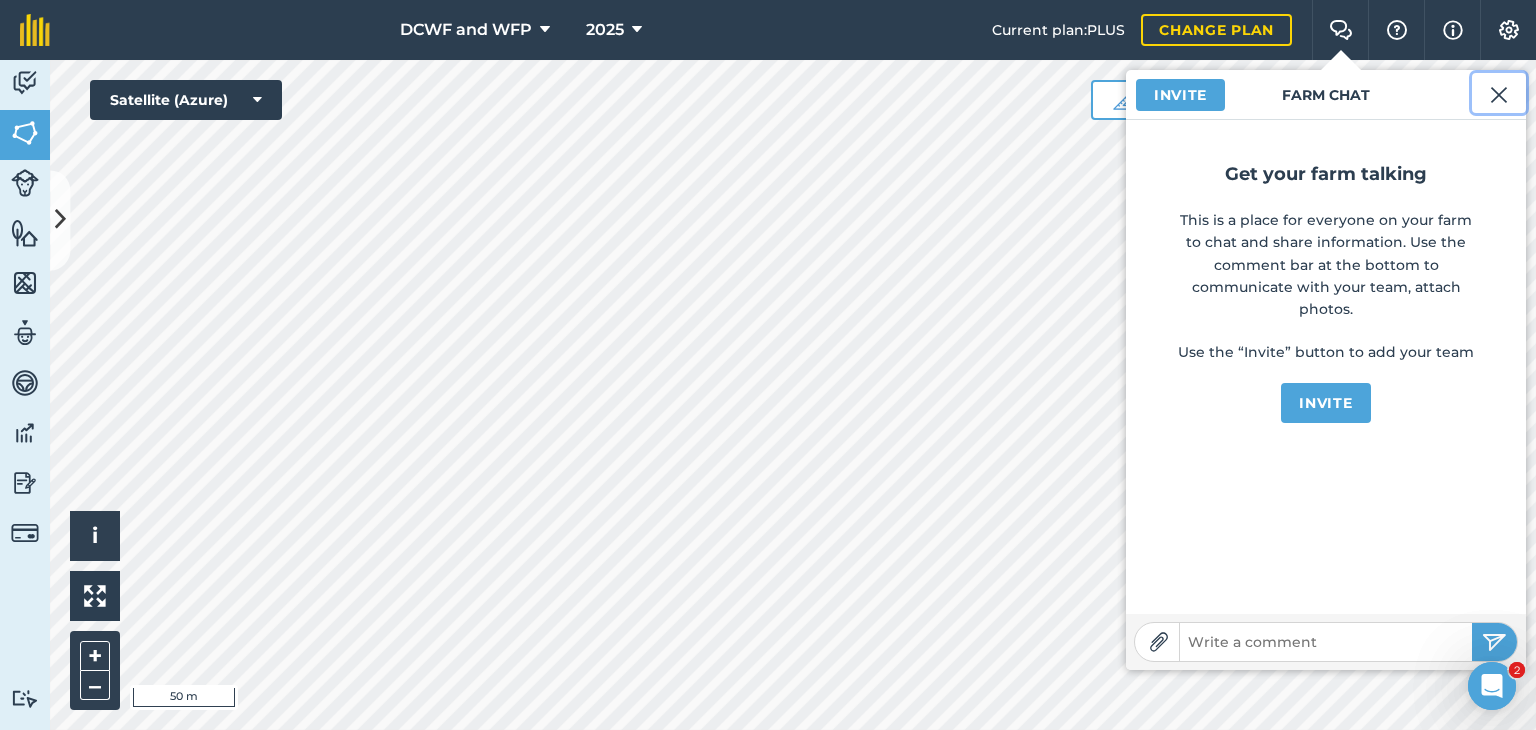 click at bounding box center [1499, 95] 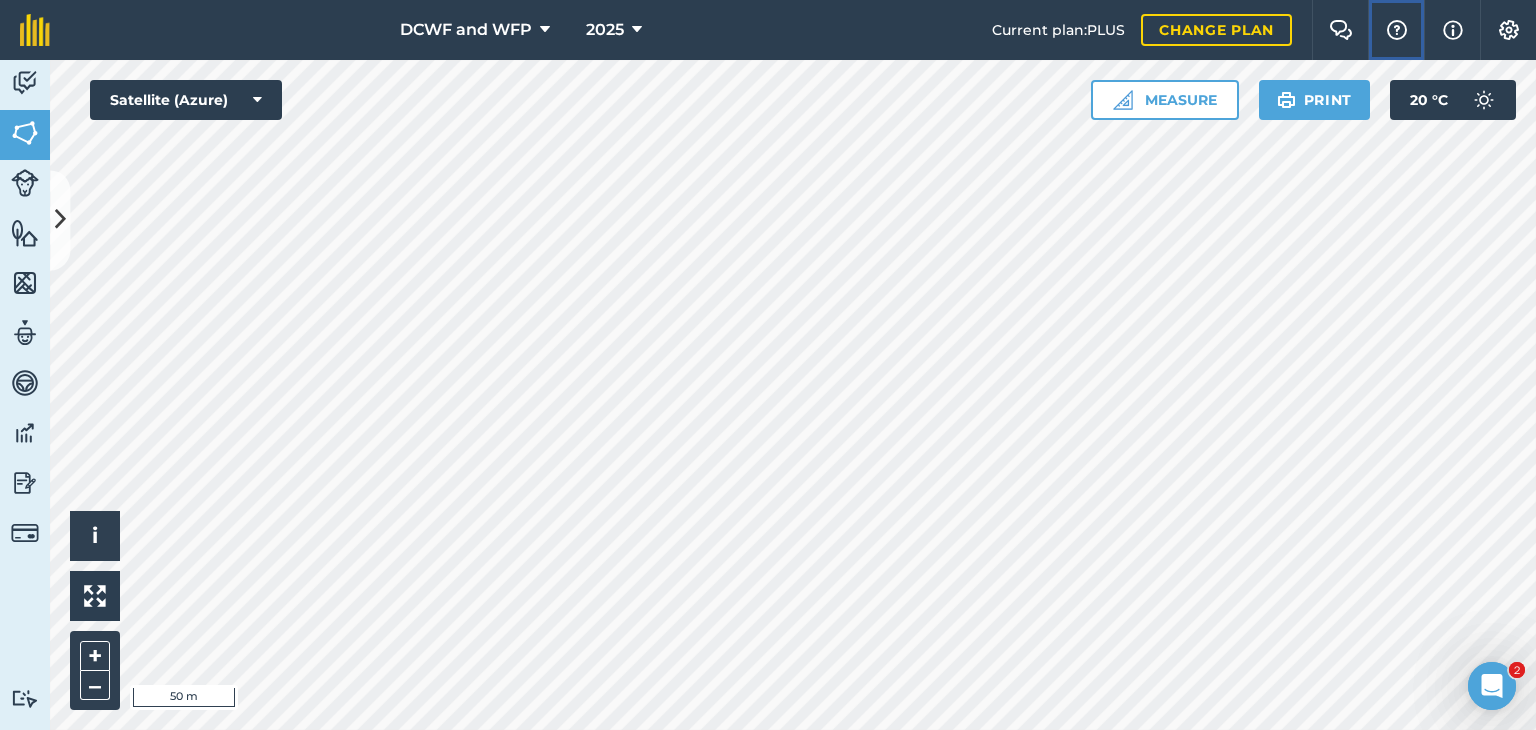 click at bounding box center [1397, 30] 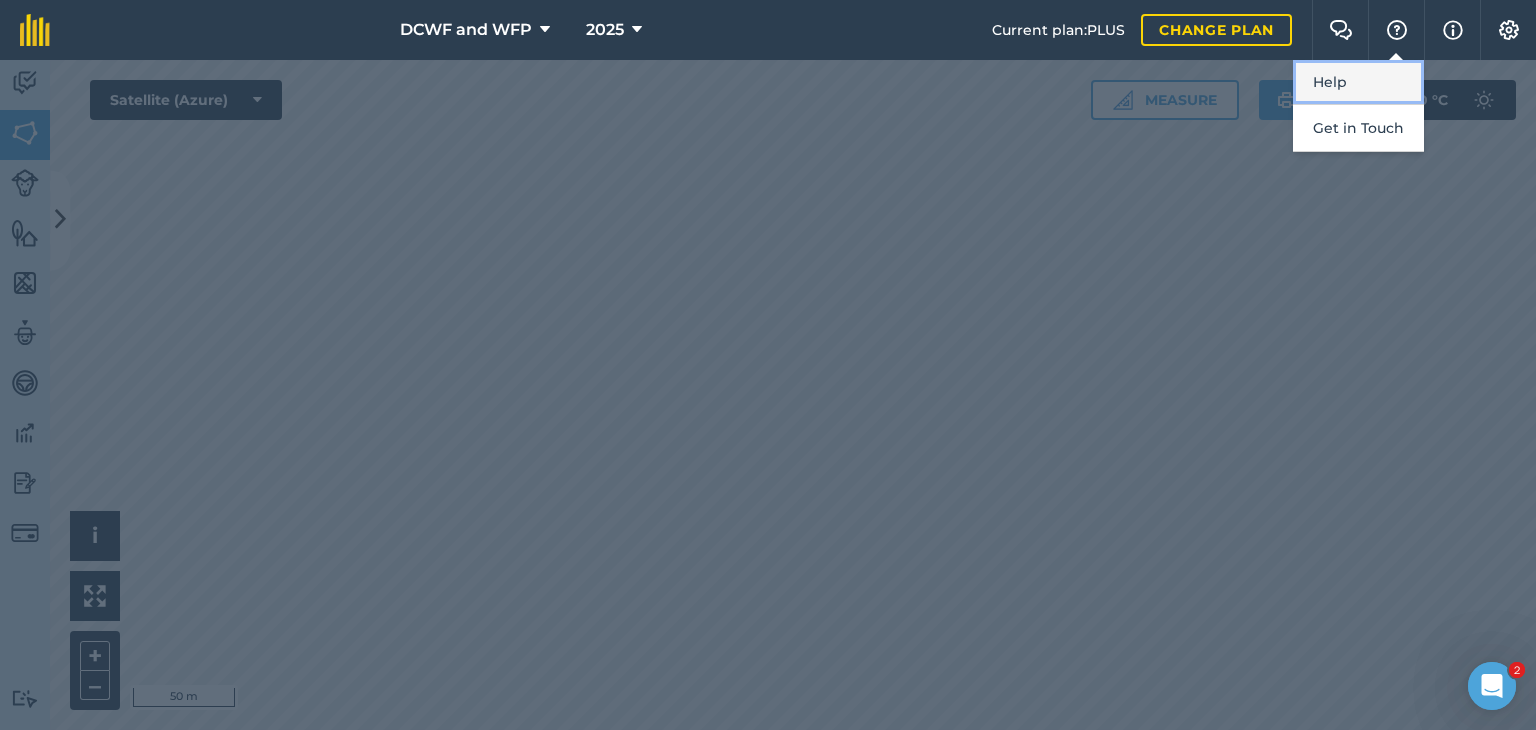 click on "Help" at bounding box center [1358, 82] 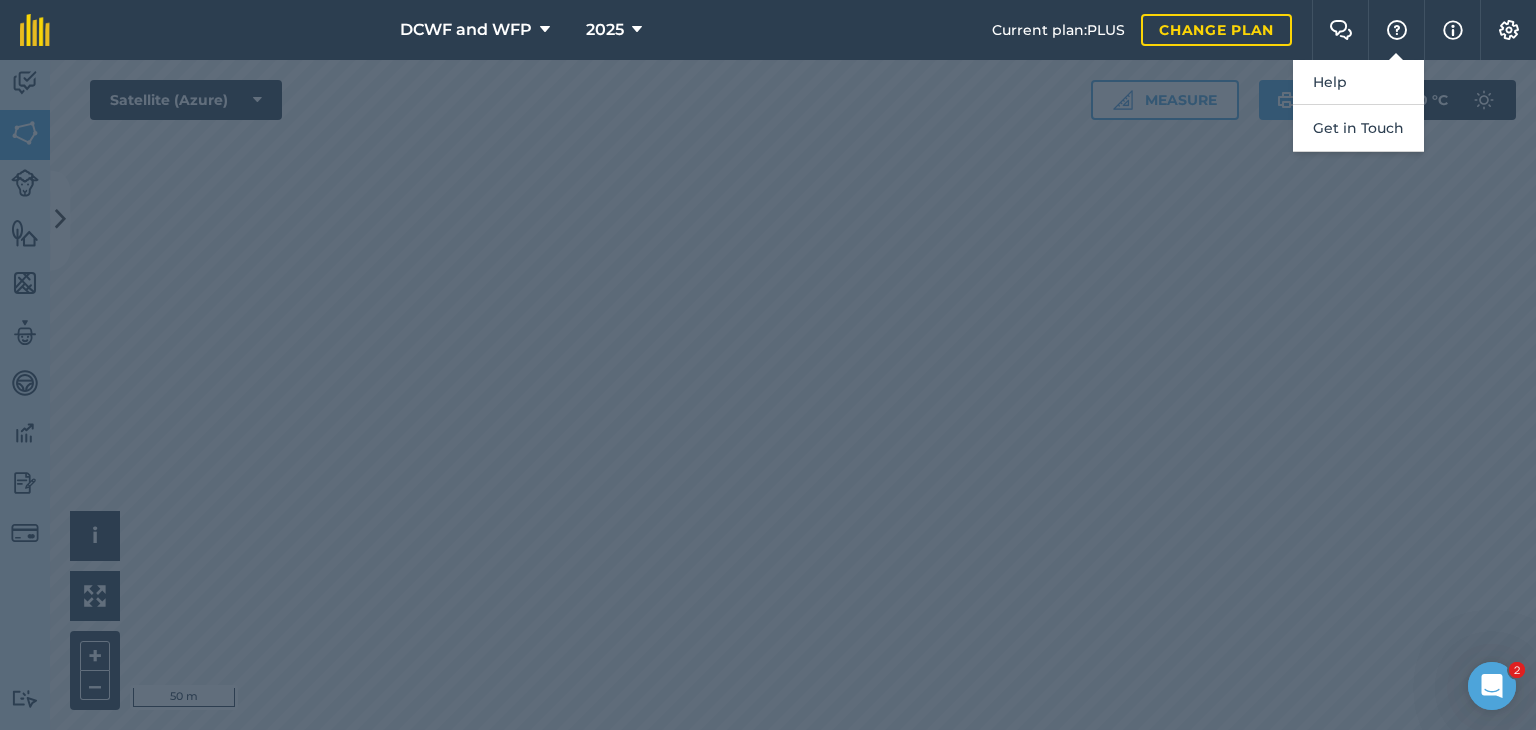 click at bounding box center (768, 395) 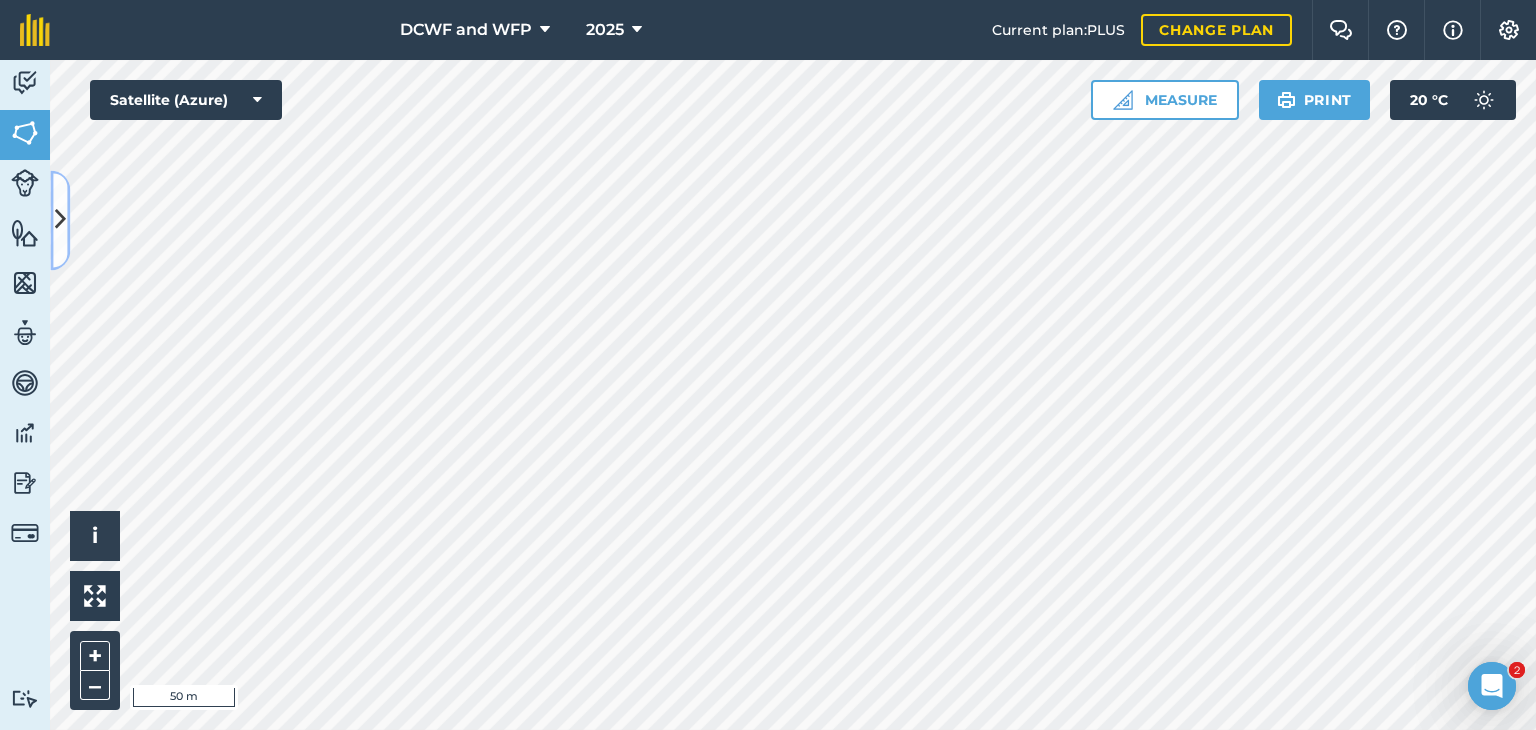 click at bounding box center [60, 220] 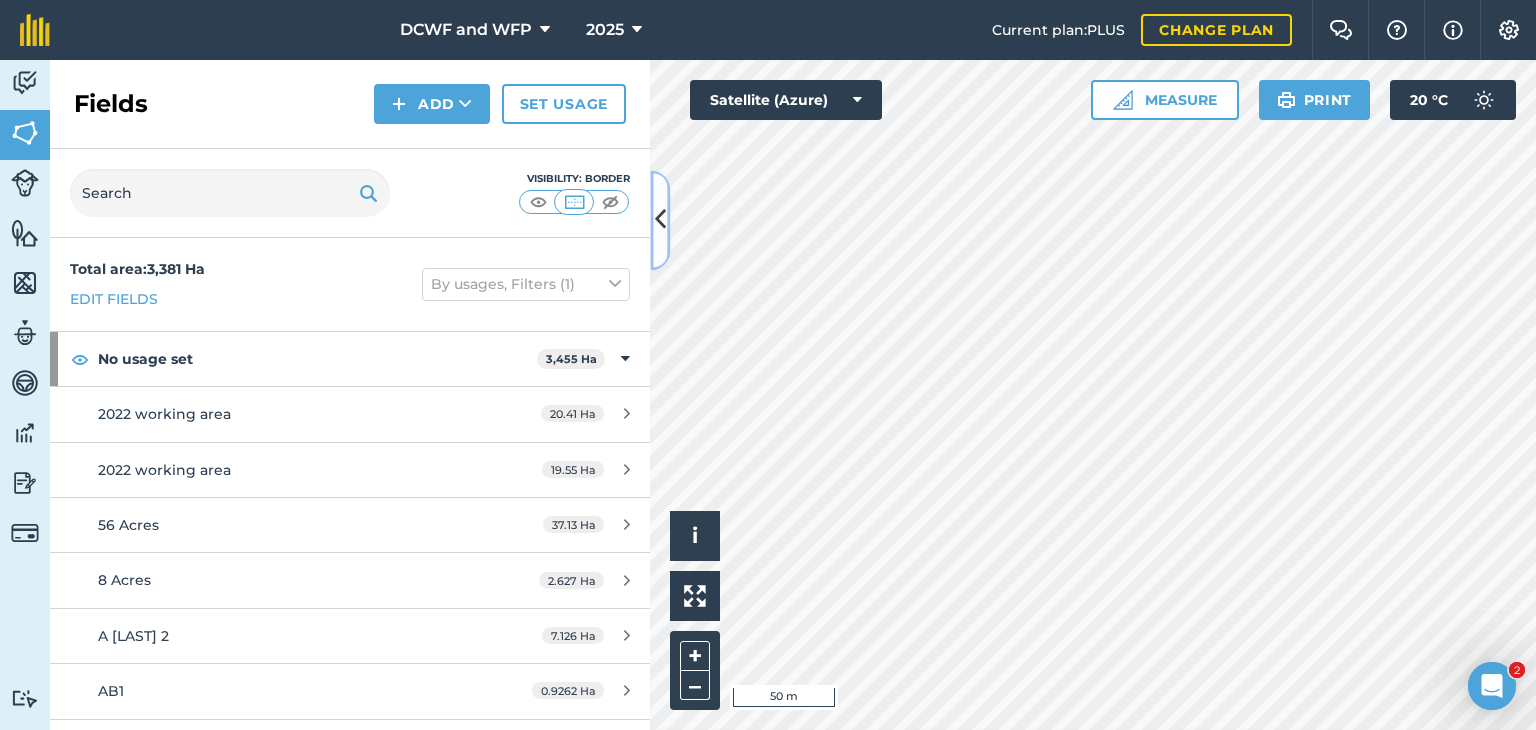 click at bounding box center [660, 220] 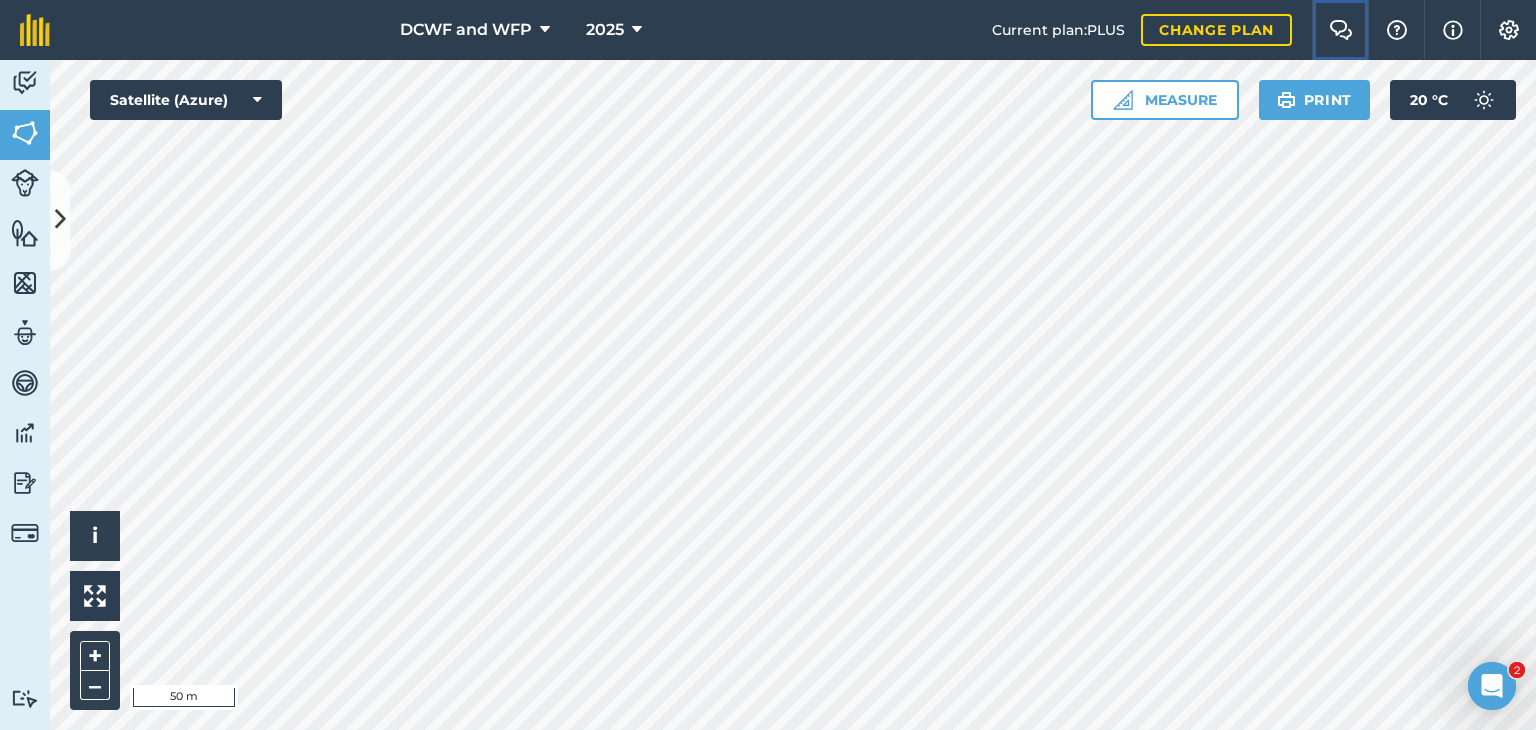 click at bounding box center [1341, 30] 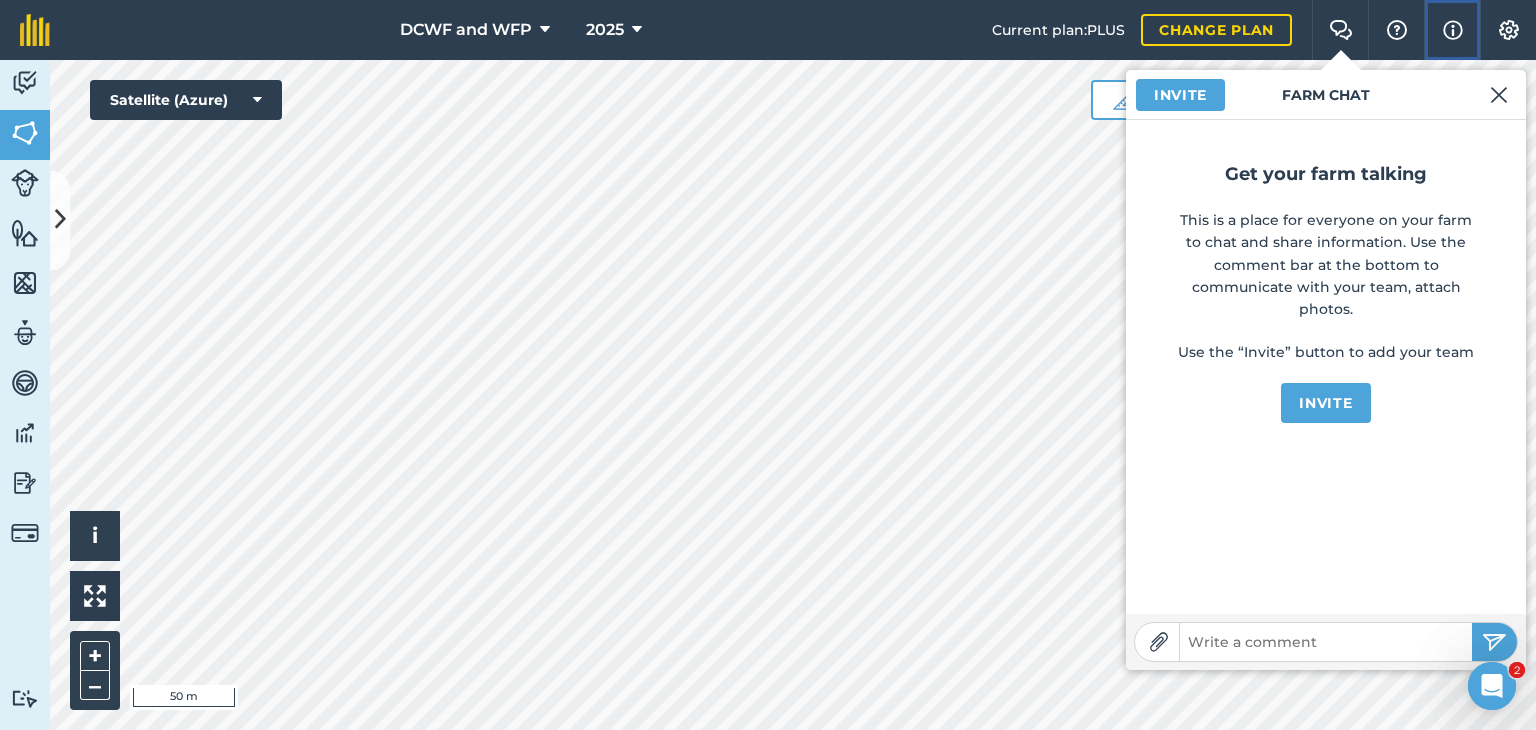 click at bounding box center [1453, 30] 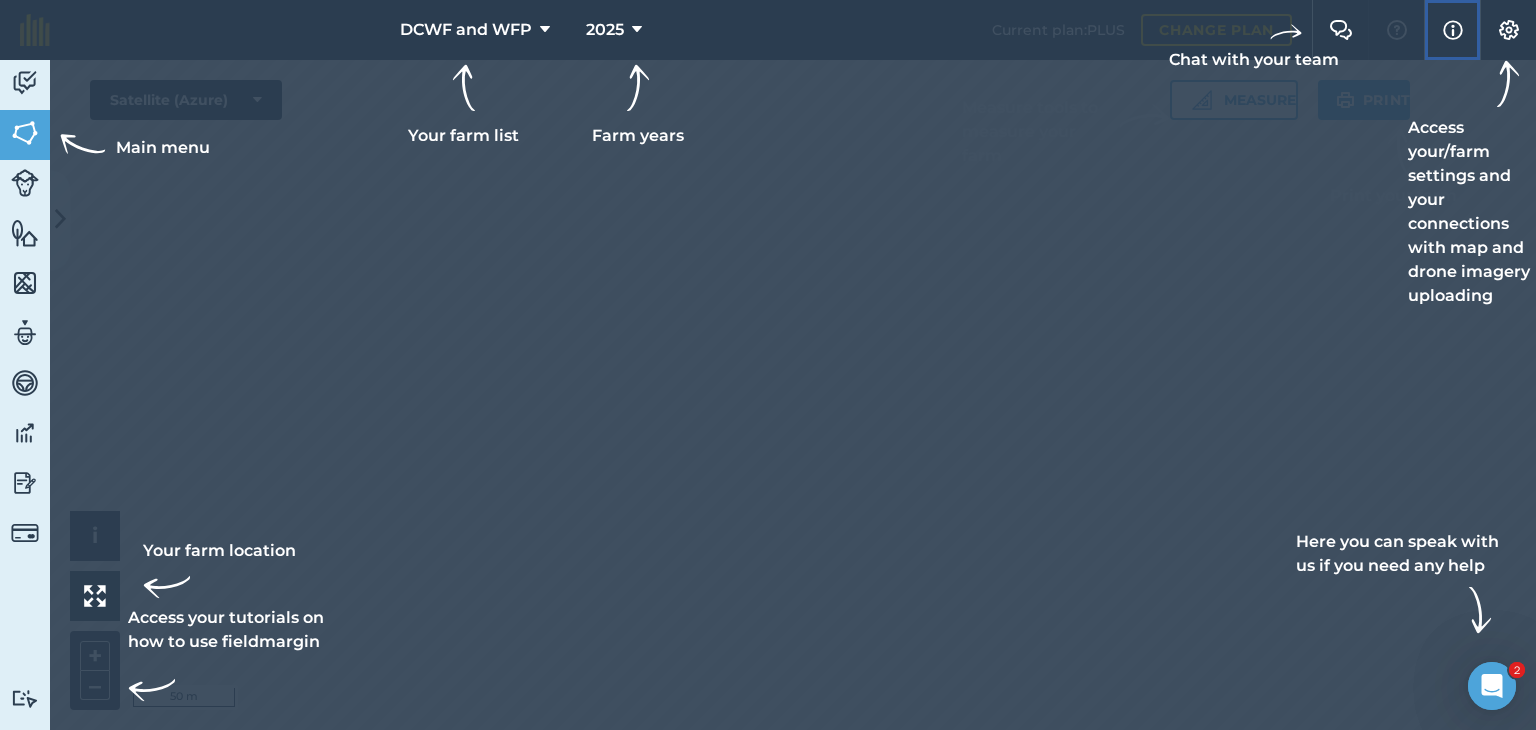 click at bounding box center (1453, 30) 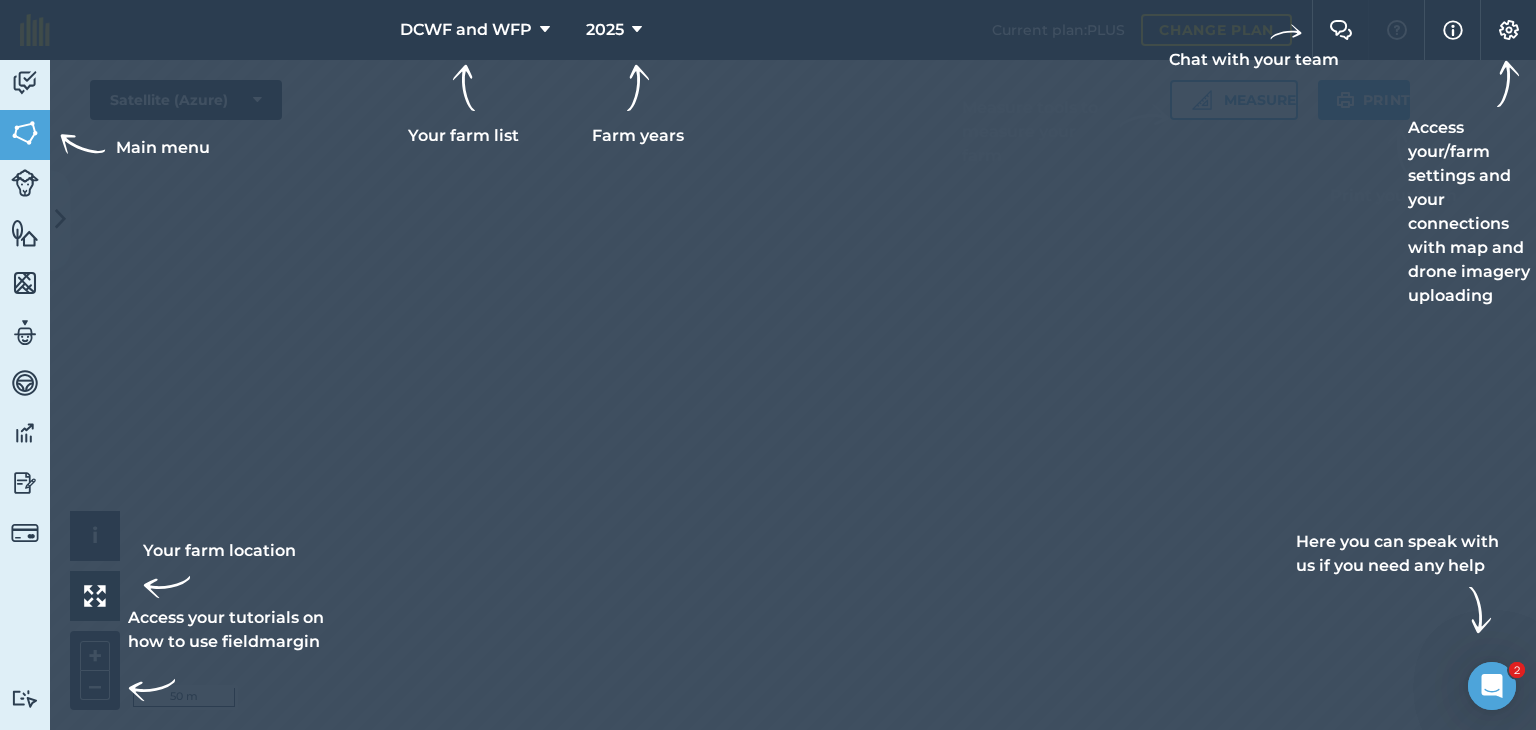 click at bounding box center (768, 365) 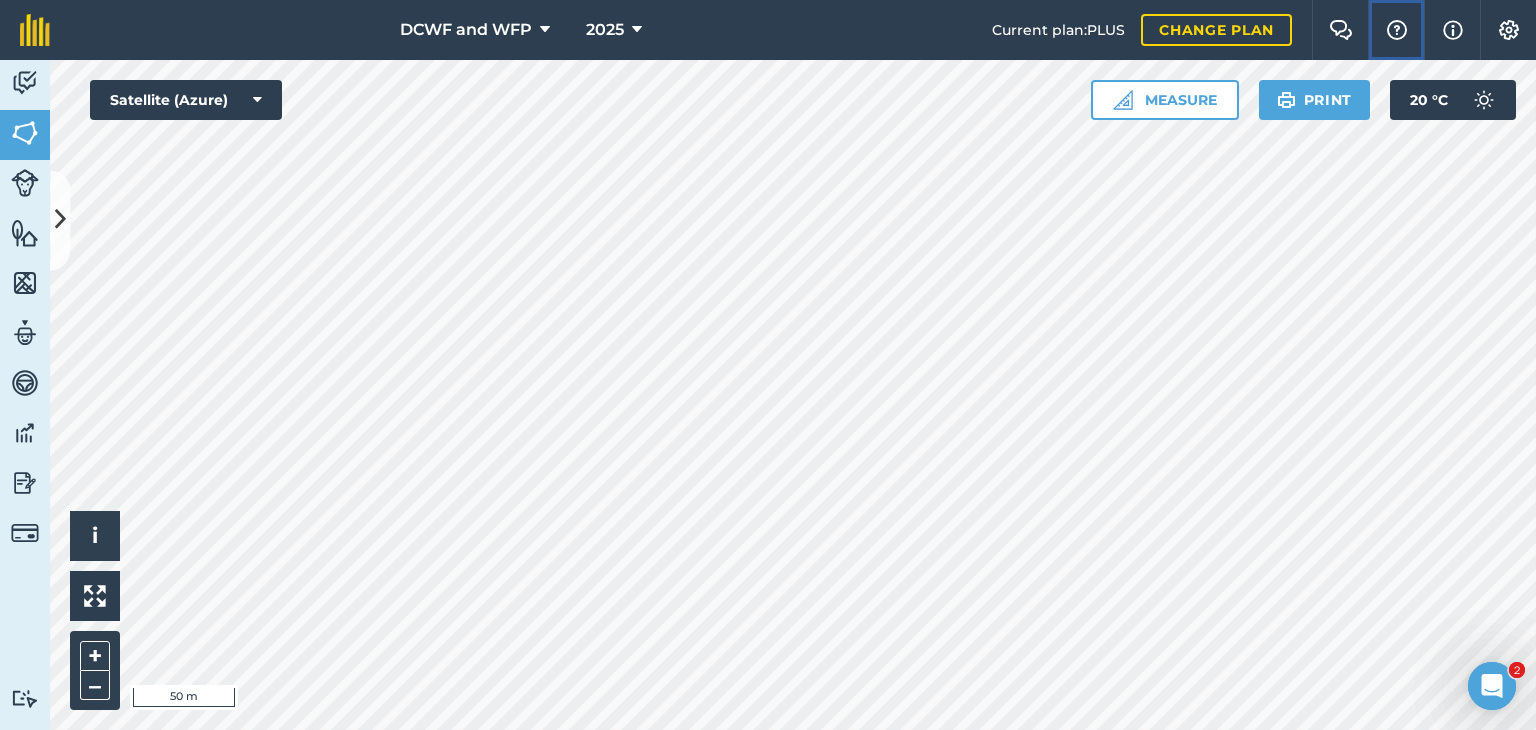 click at bounding box center (1397, 30) 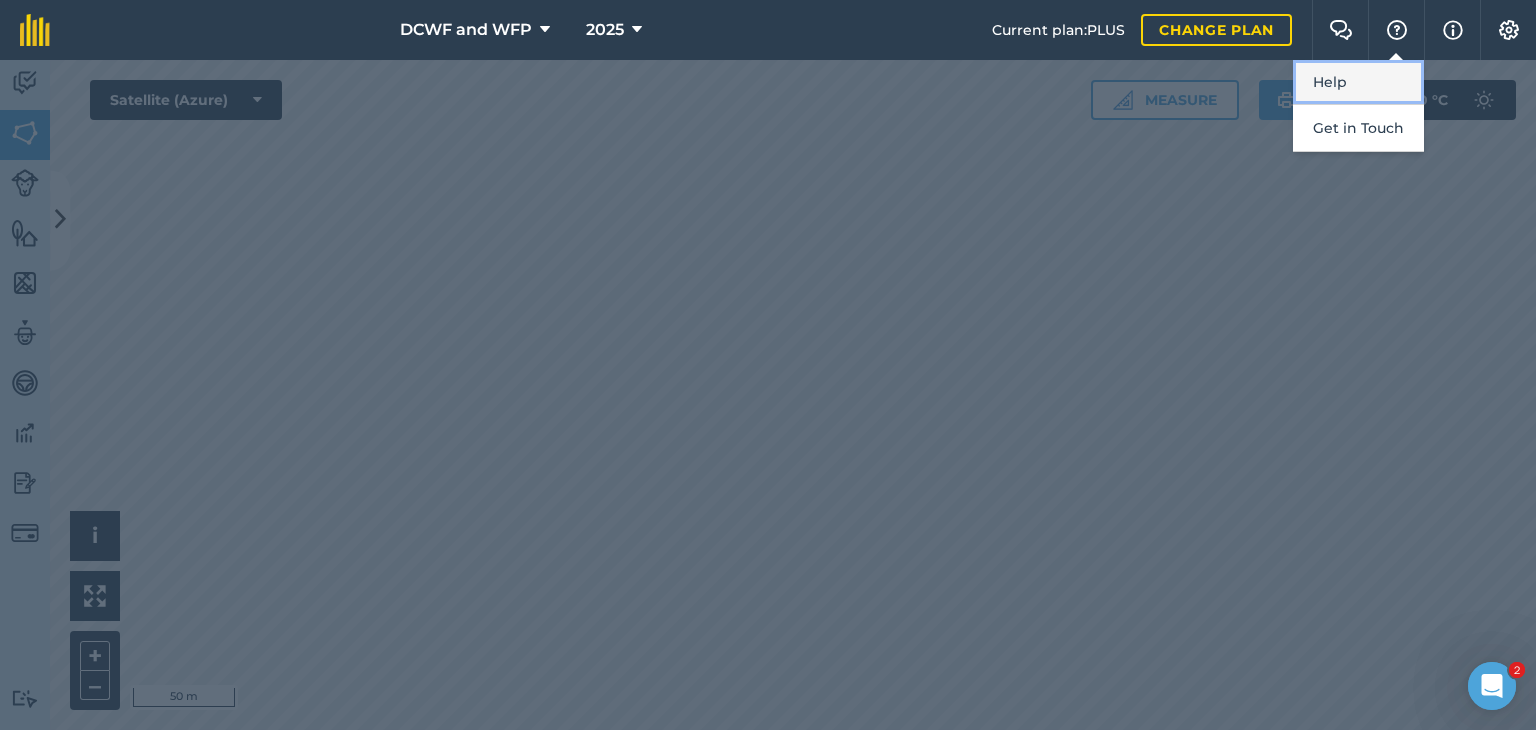 click on "Help" at bounding box center (1358, 82) 